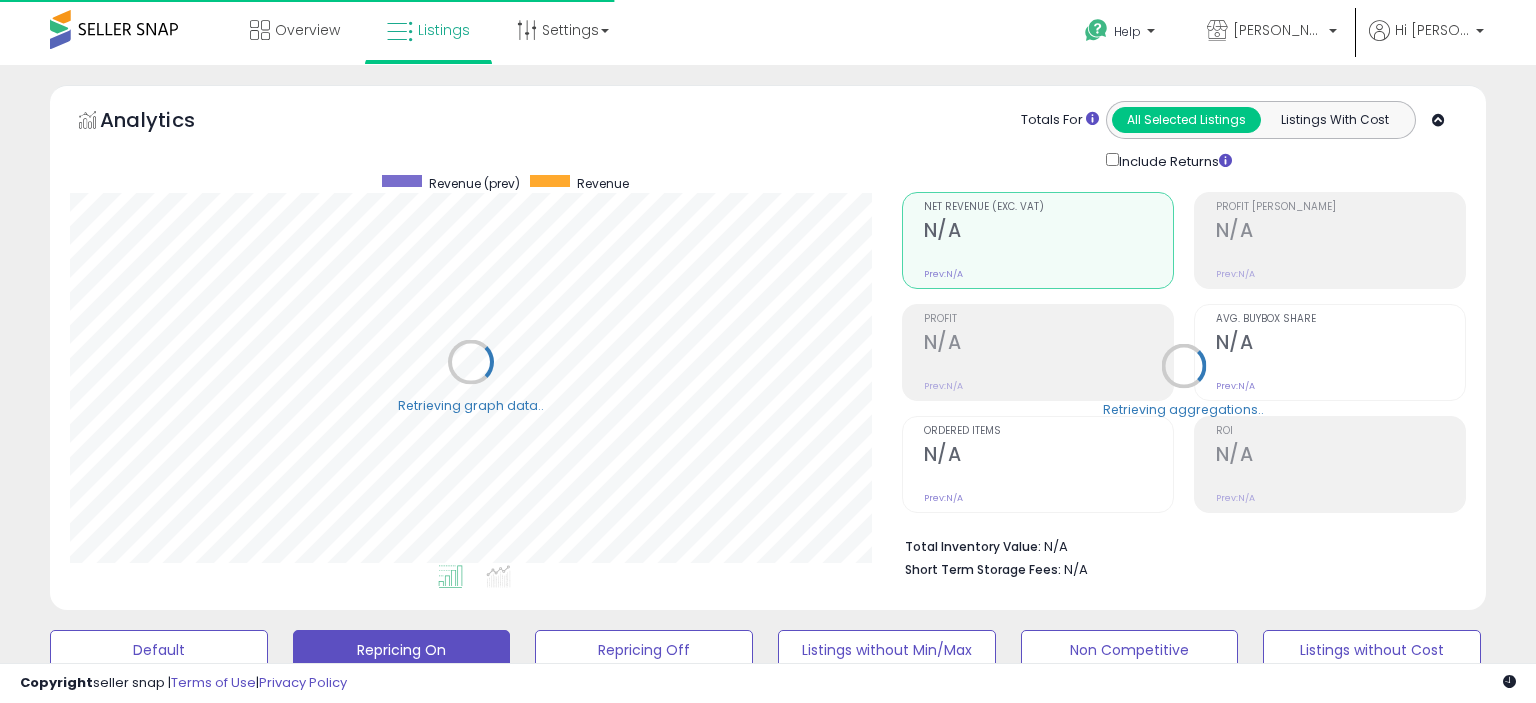 select on "**" 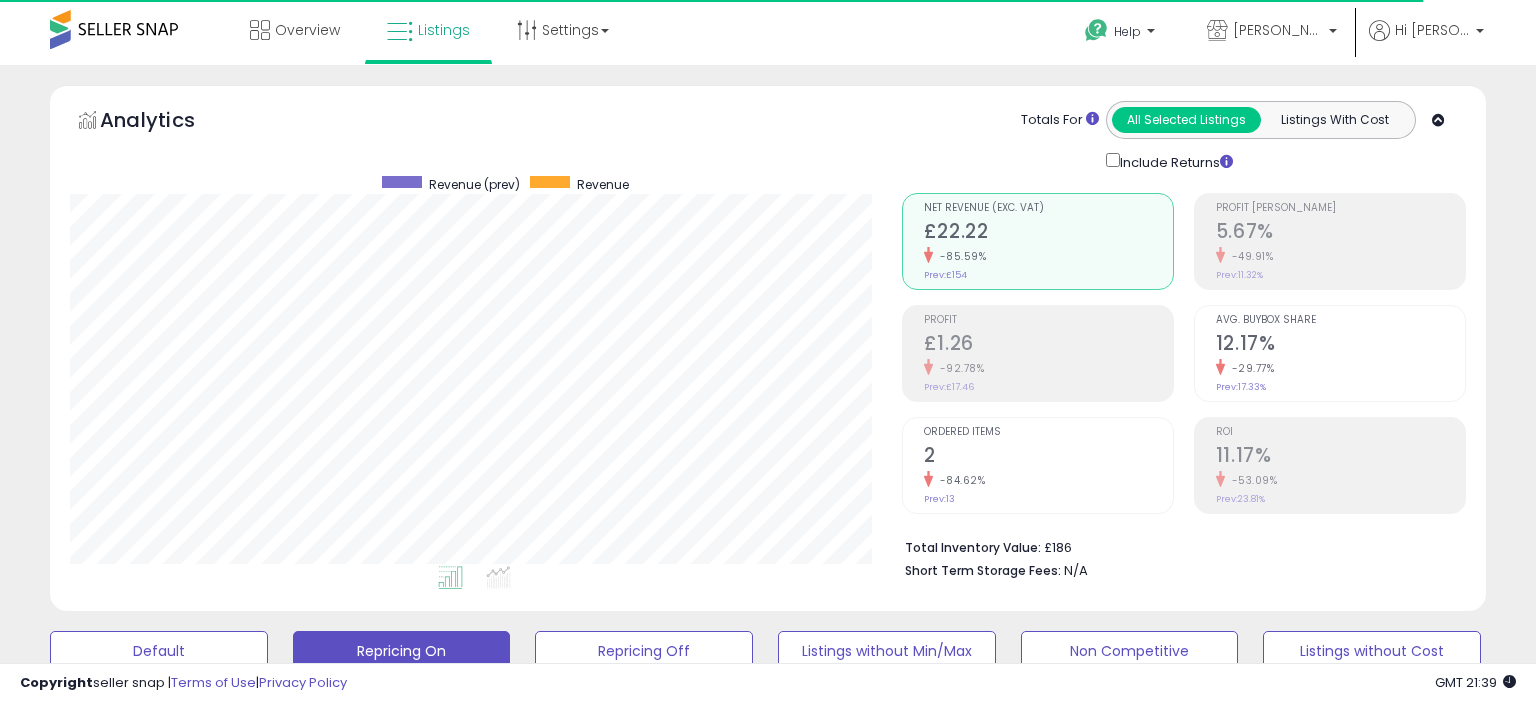 scroll, scrollTop: 0, scrollLeft: 0, axis: both 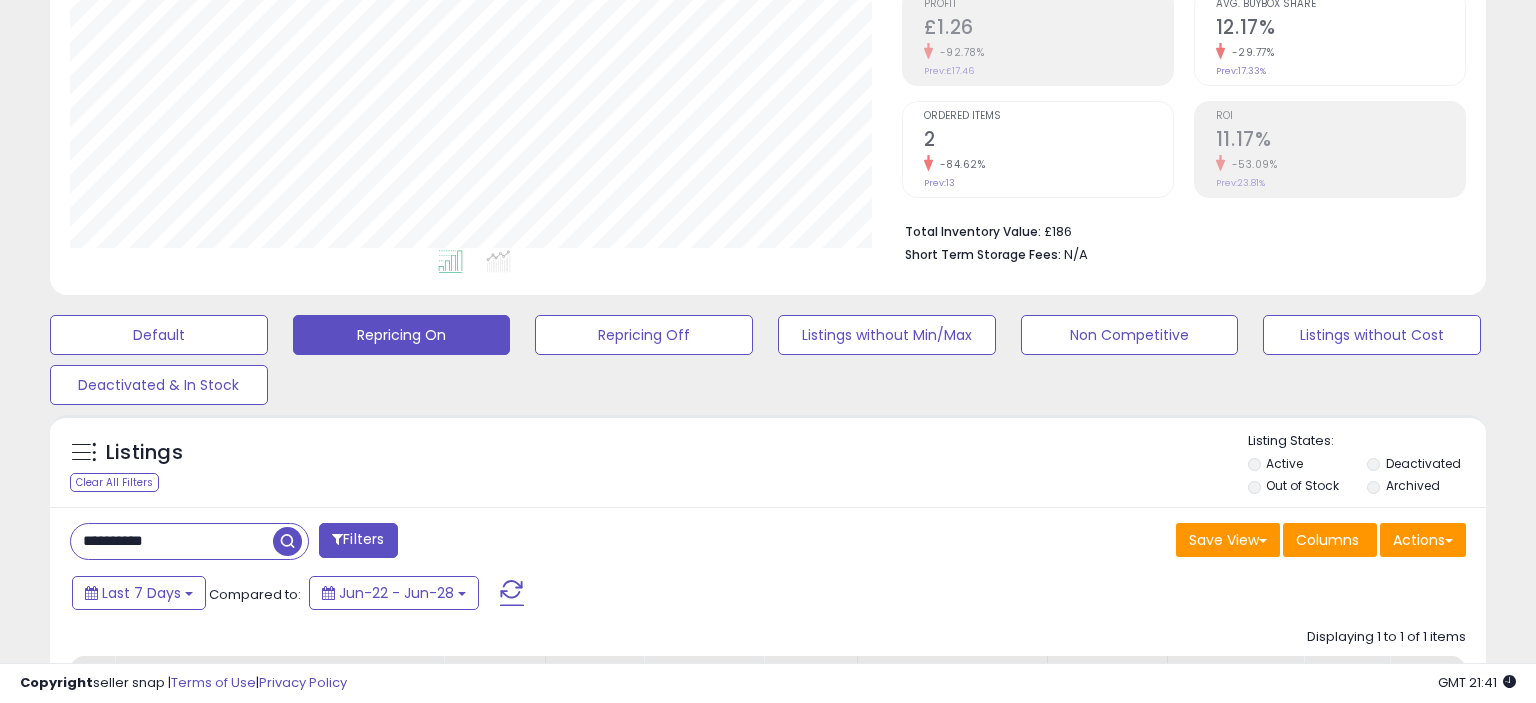 click on "**********" at bounding box center [172, 541] 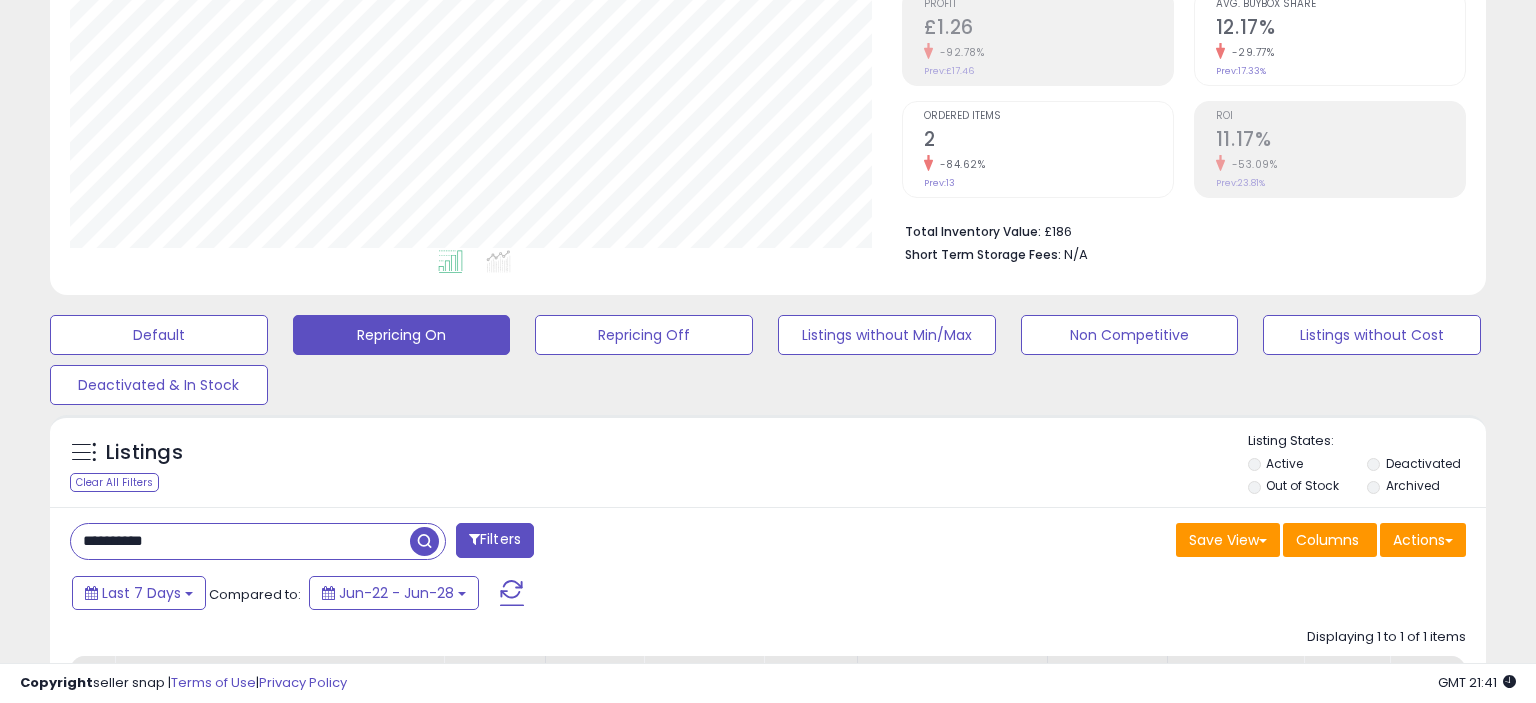 click on "**********" at bounding box center [240, 541] 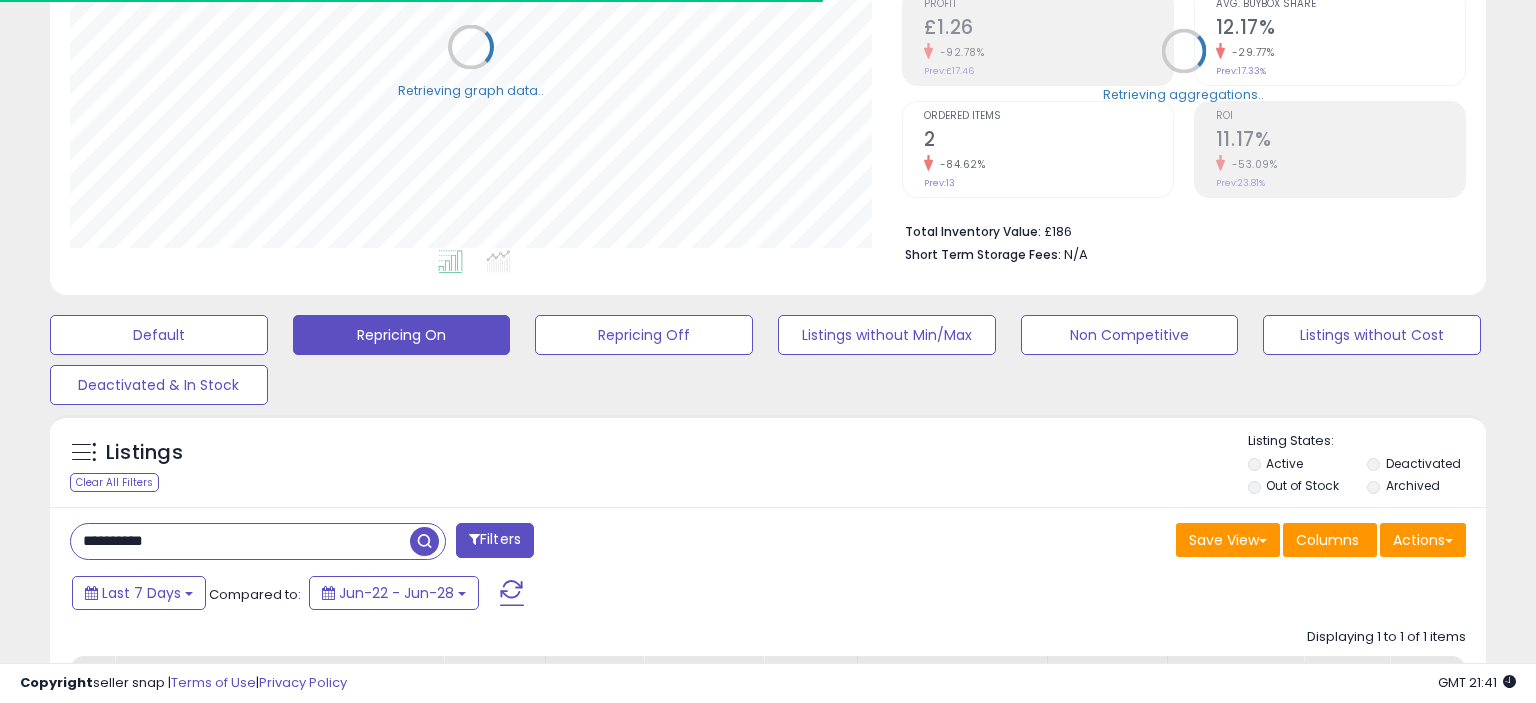 scroll, scrollTop: 622, scrollLeft: 0, axis: vertical 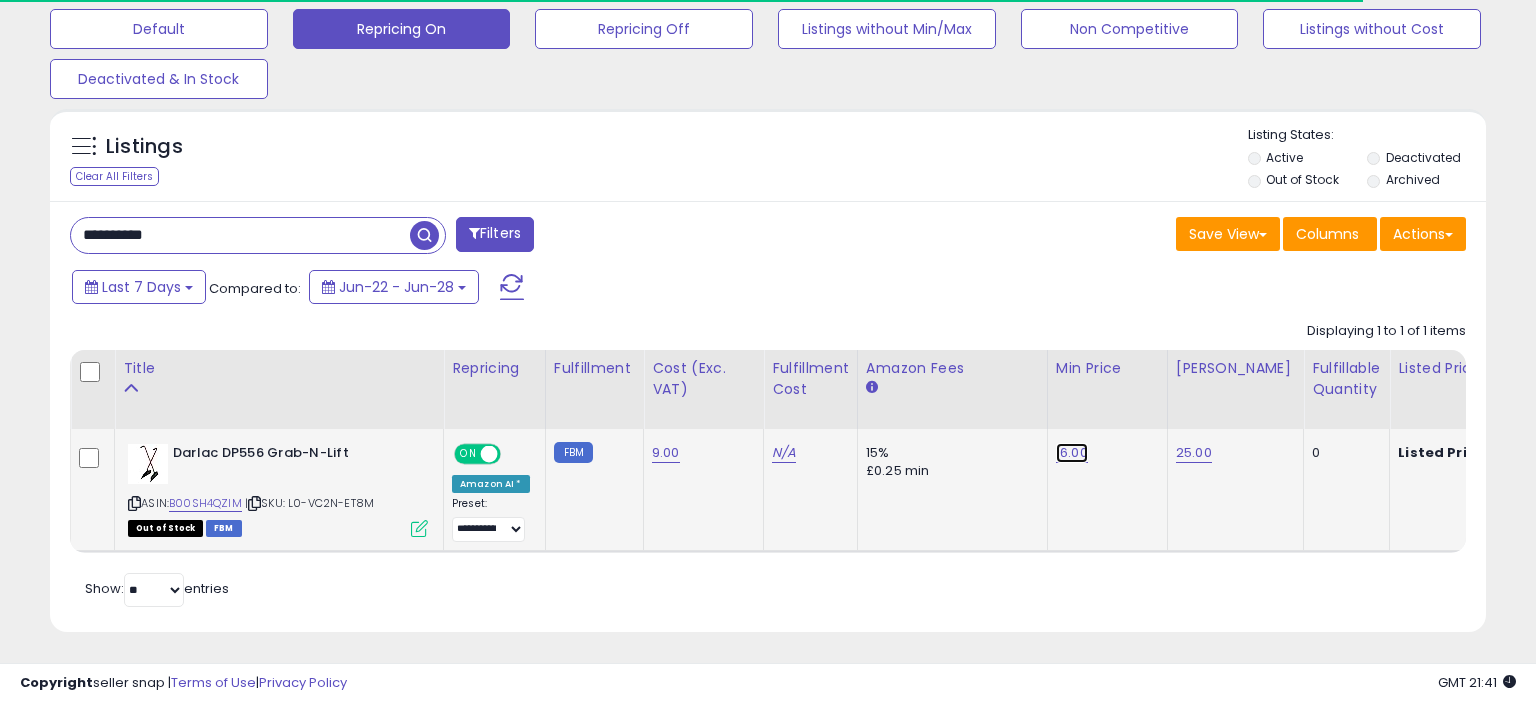 click on "16.00" at bounding box center (1072, 453) 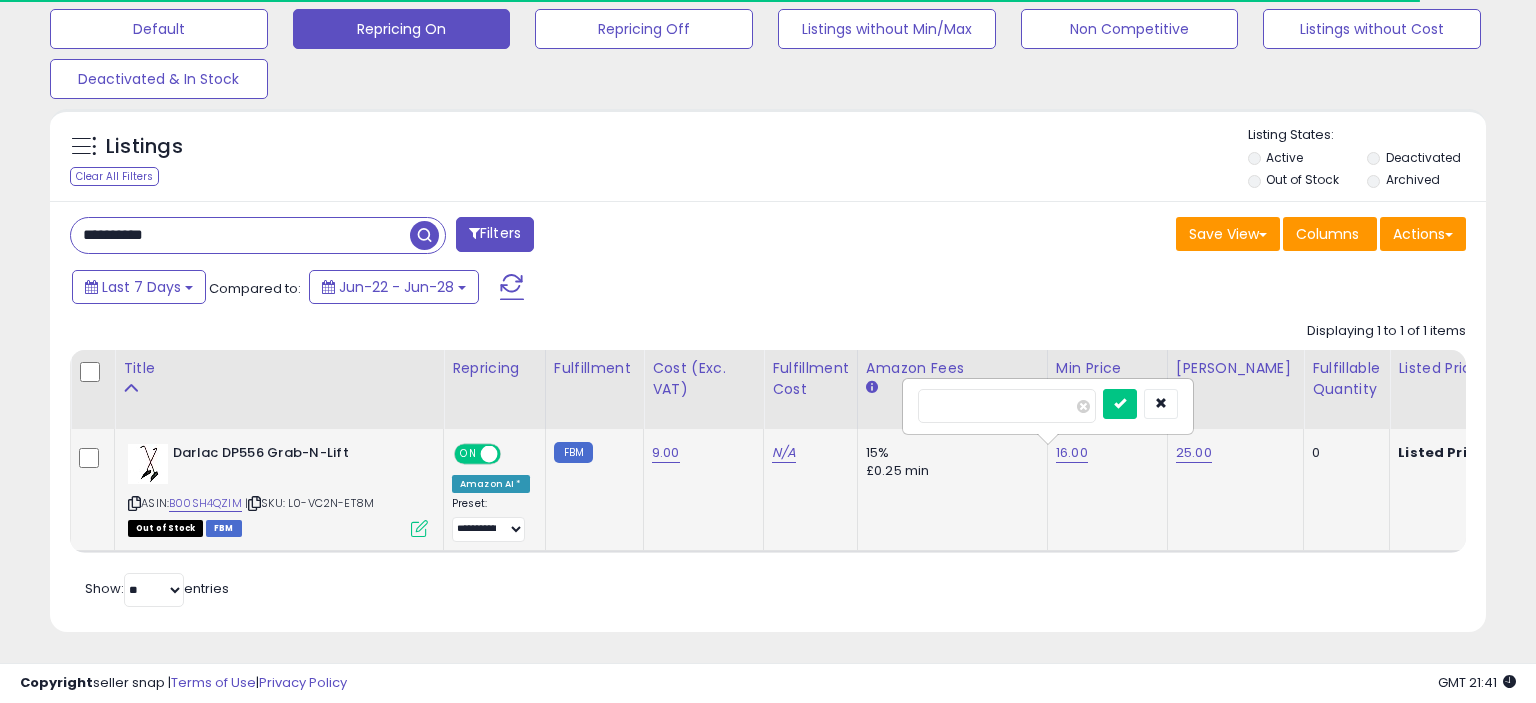 type on "*******" 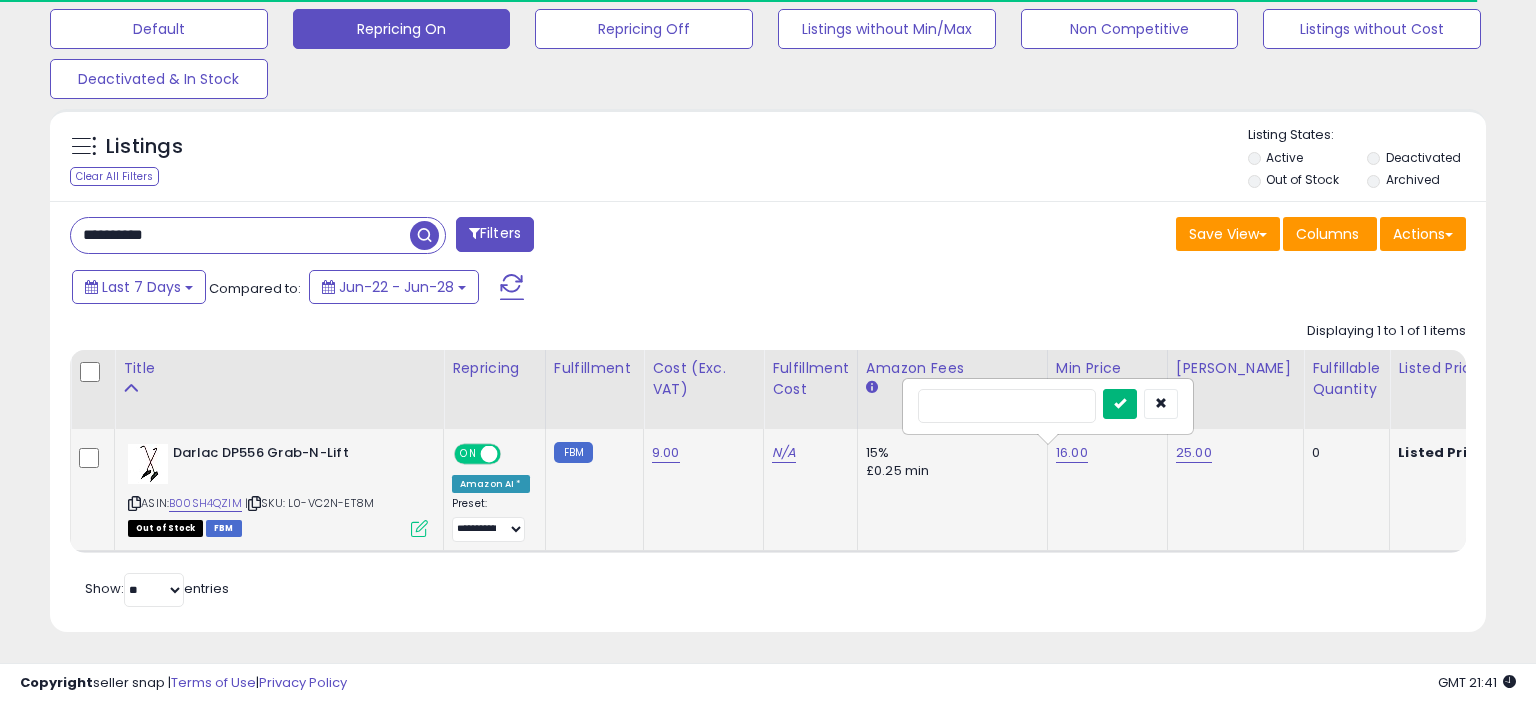 click at bounding box center (1120, 403) 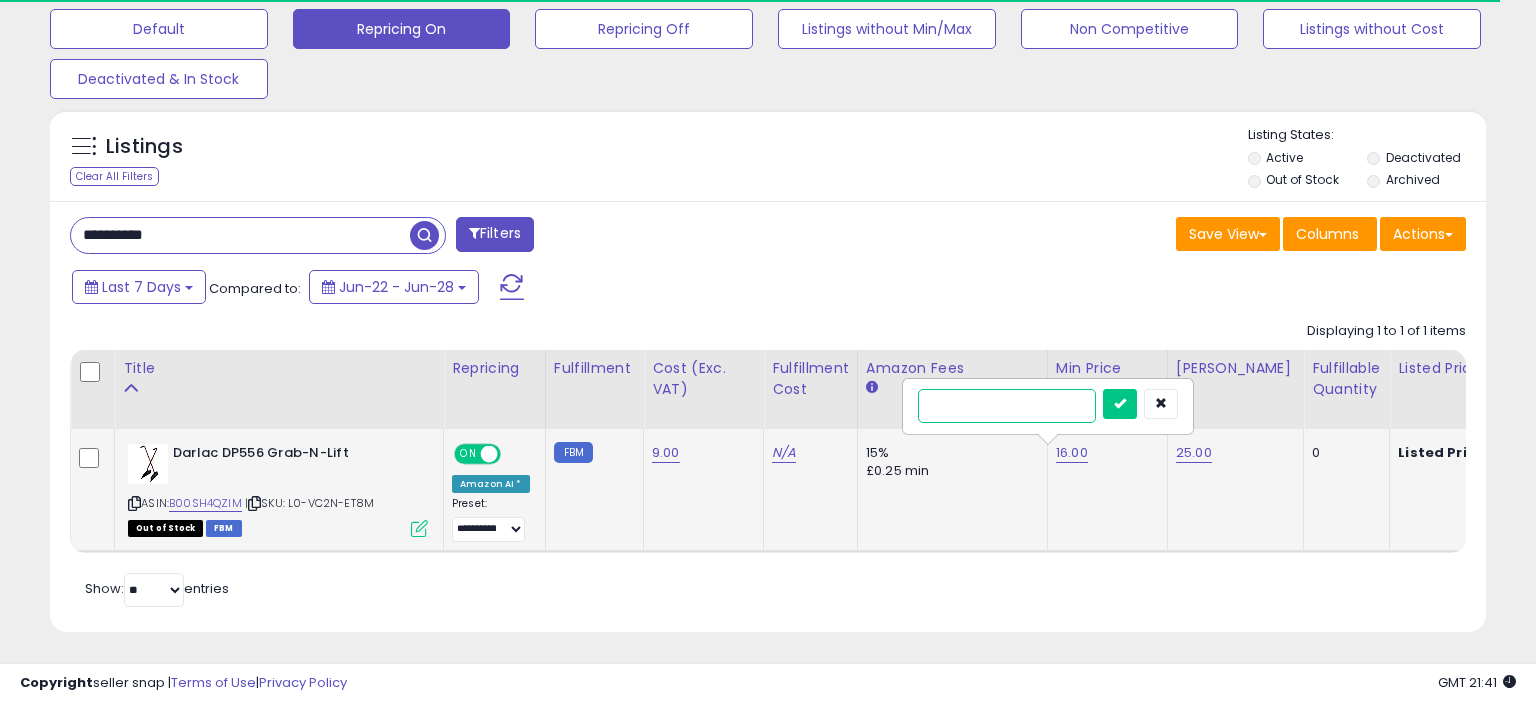 click at bounding box center (1007, 406) 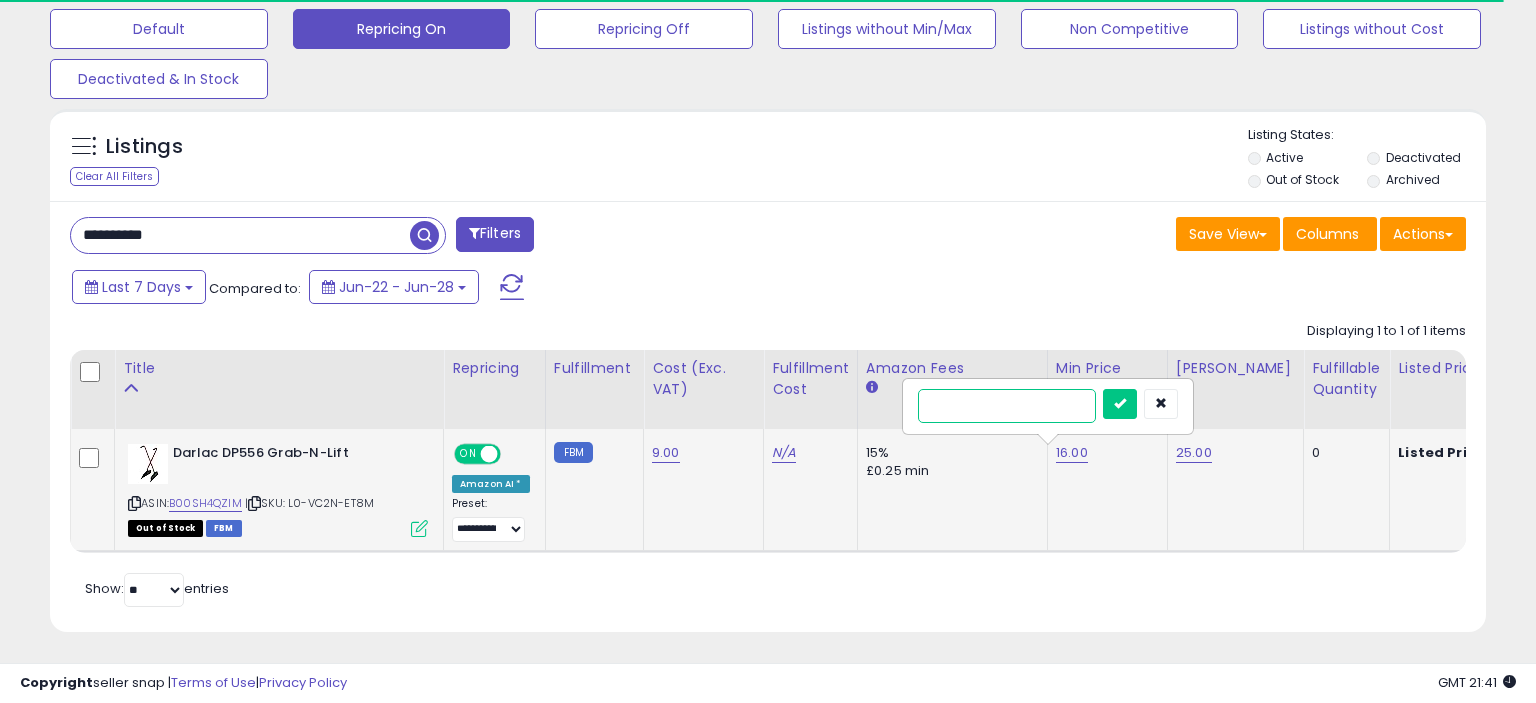 click at bounding box center [1007, 406] 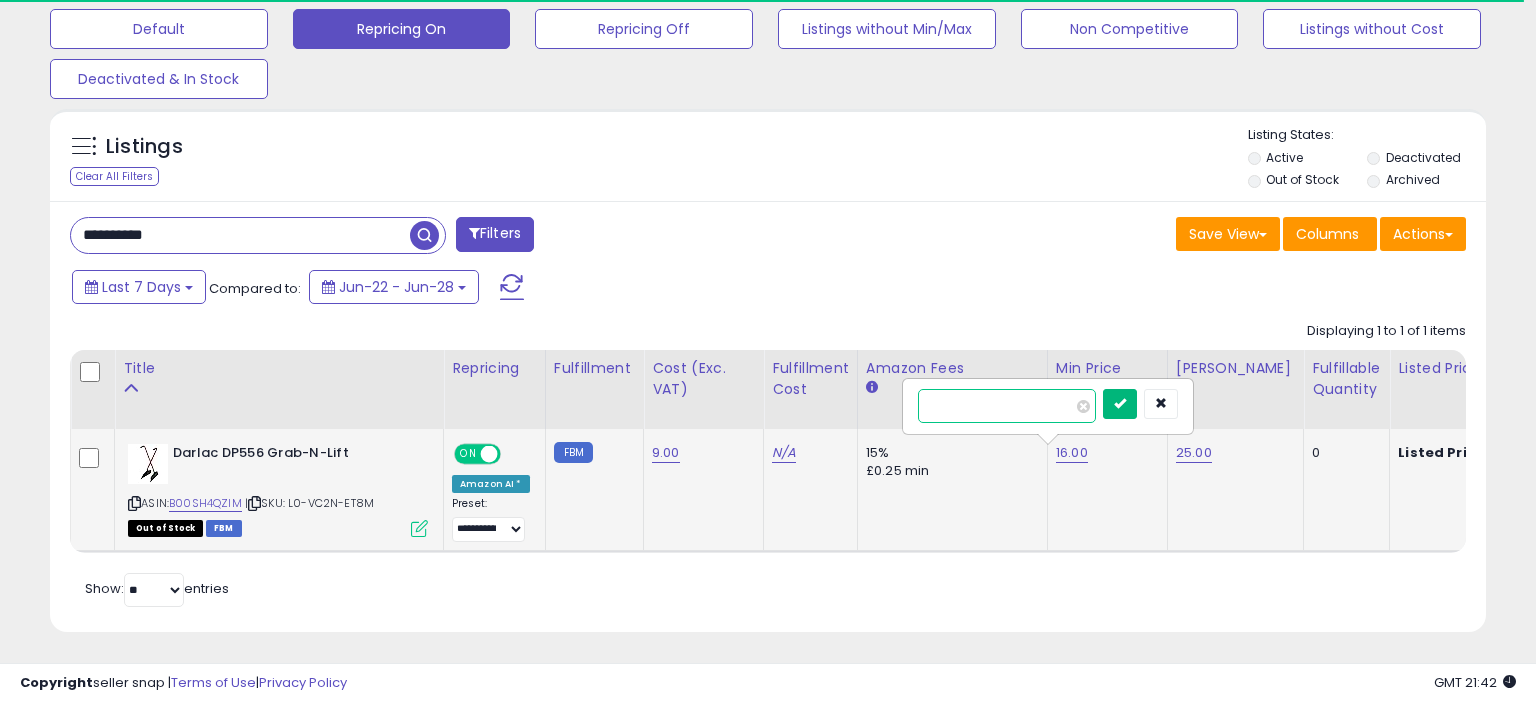type on "*****" 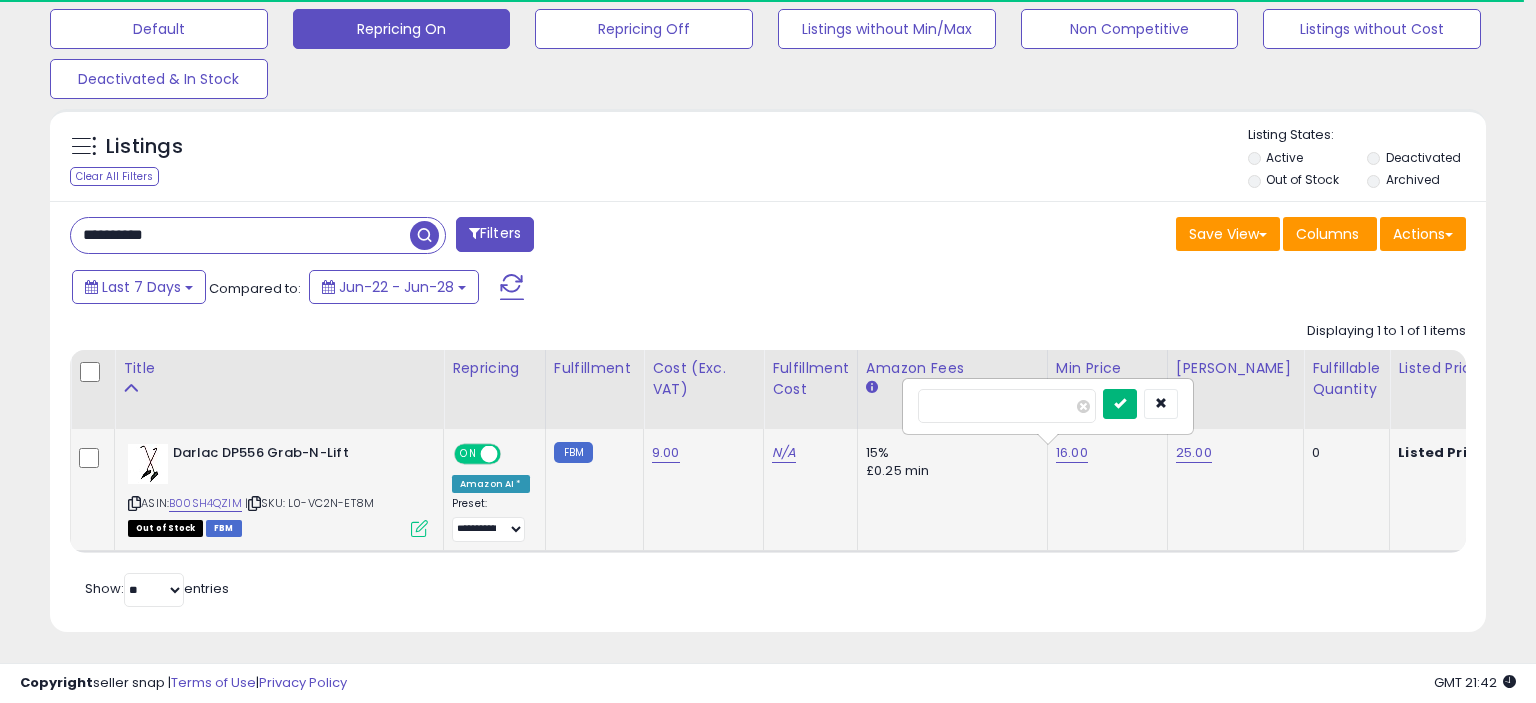 click at bounding box center (1120, 403) 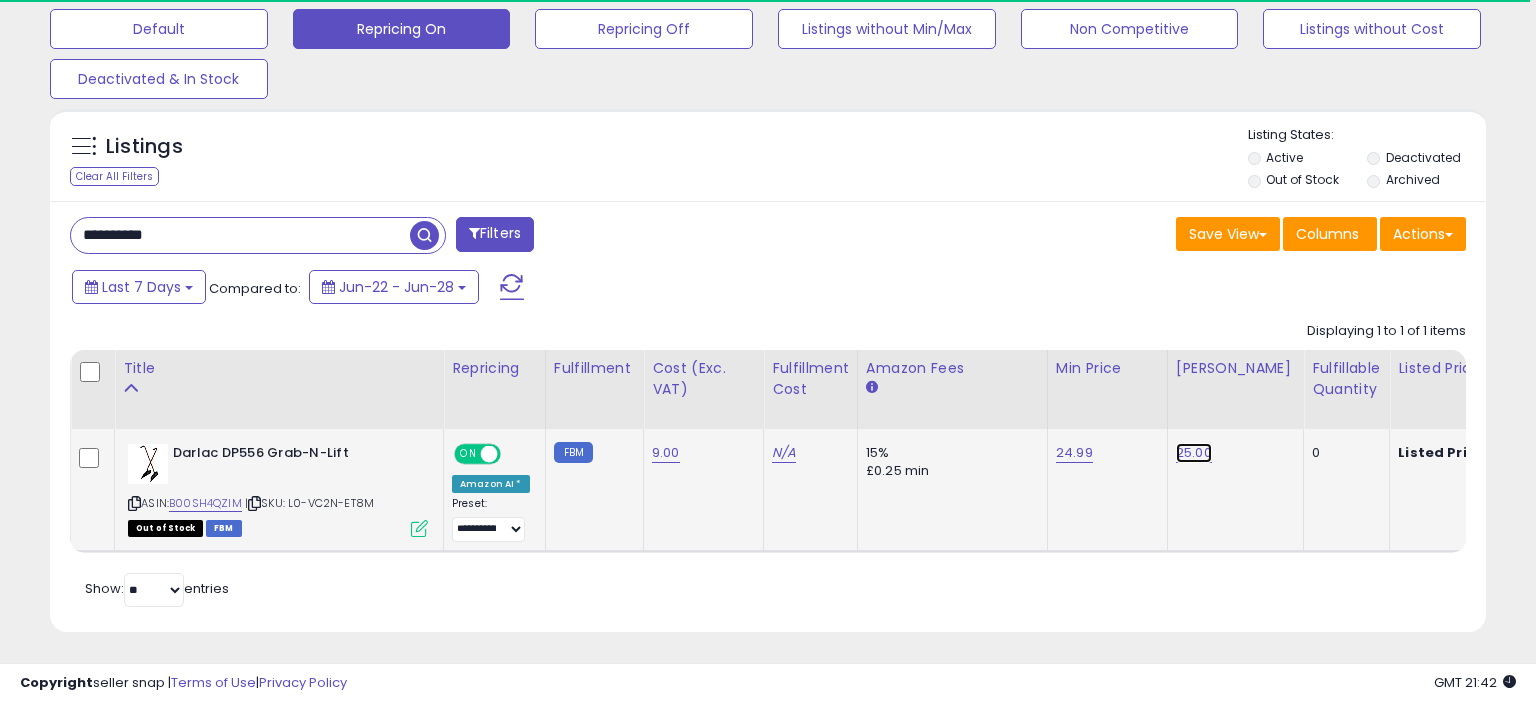 click on "25.00" at bounding box center (1194, 453) 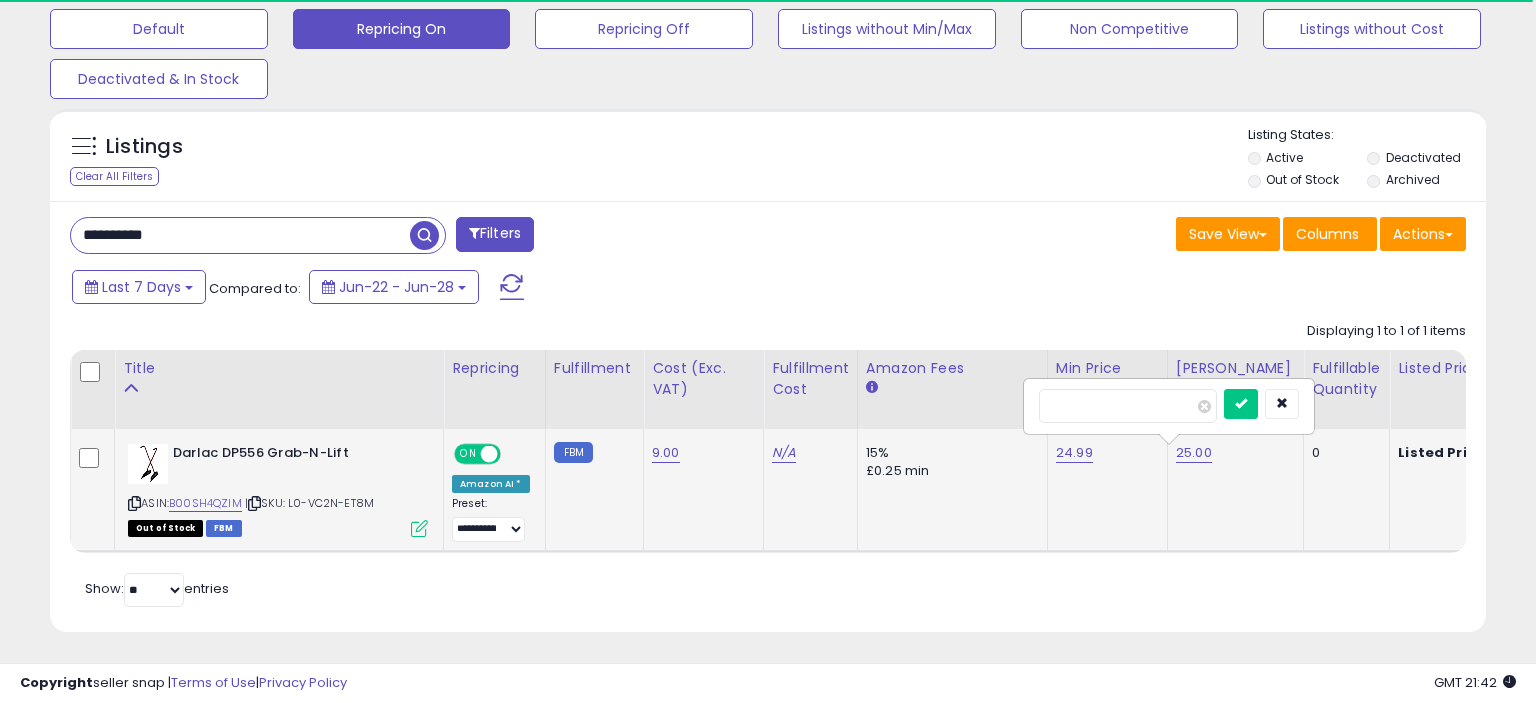 type on "*******" 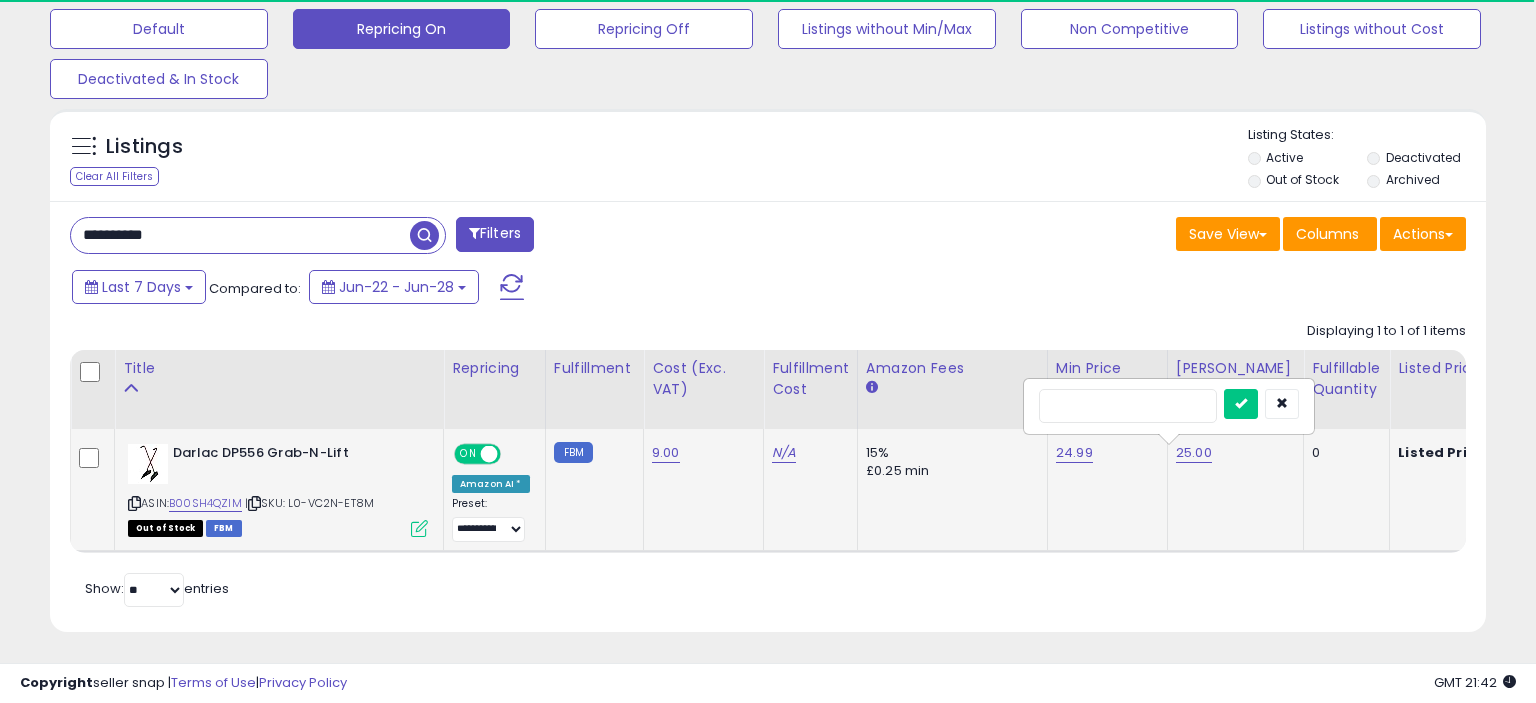 type on "*" 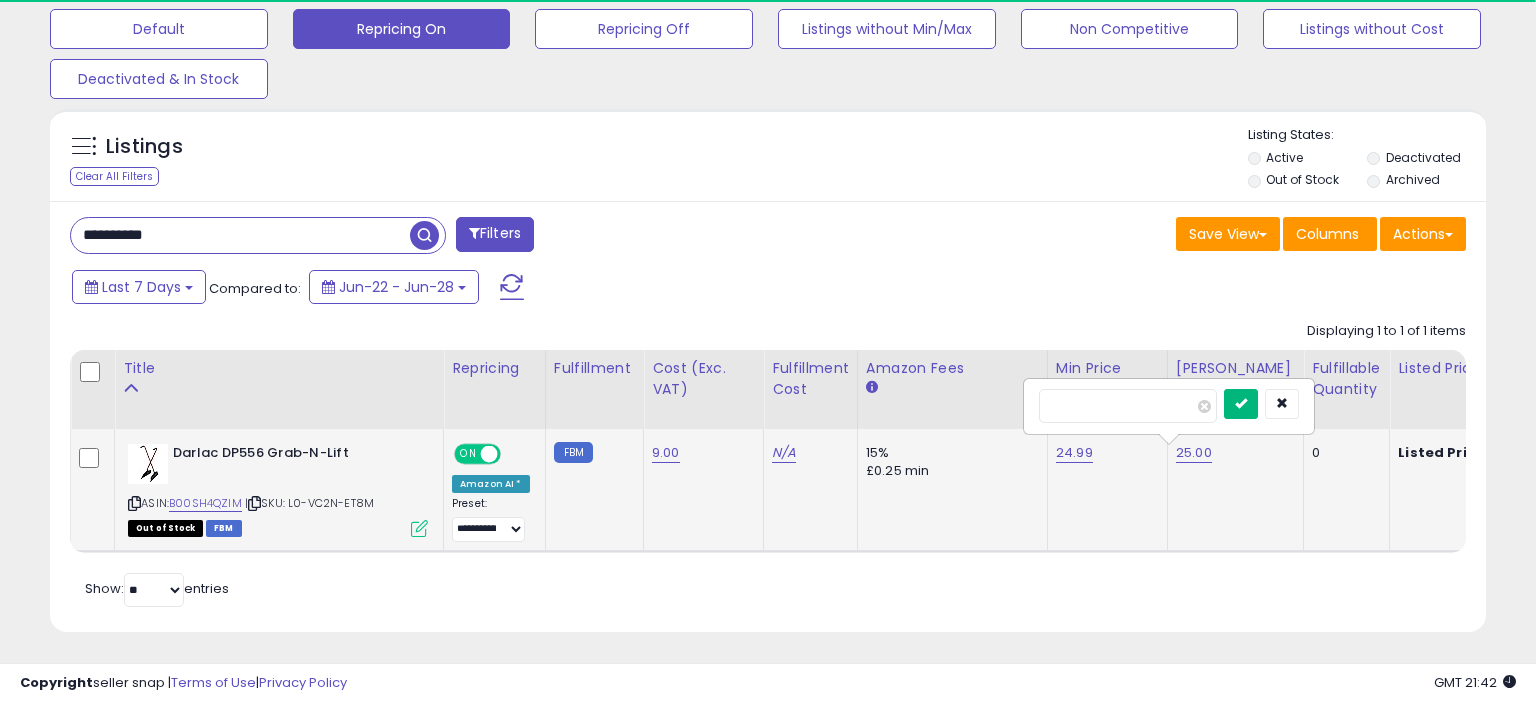 type on "*****" 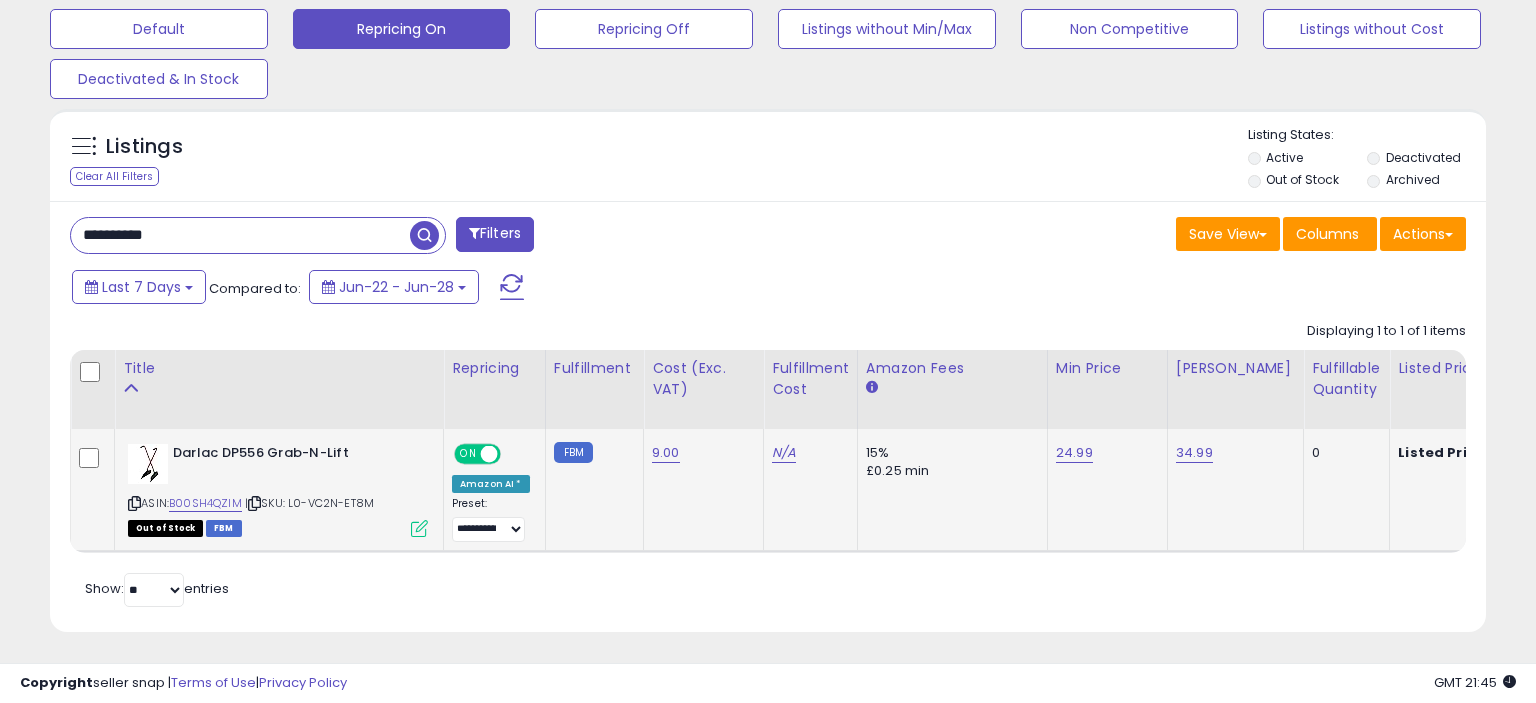 click on "**********" at bounding box center (240, 235) 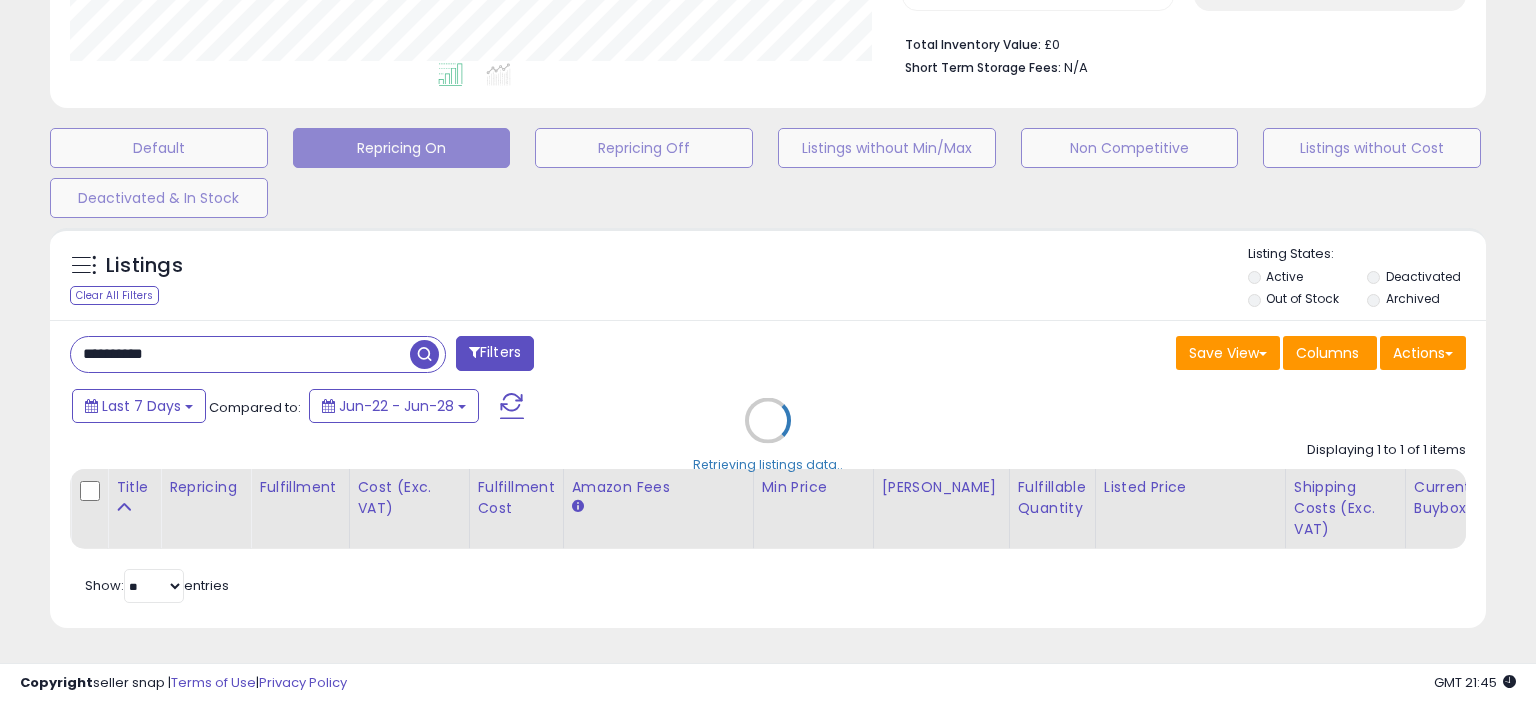 scroll, scrollTop: 500, scrollLeft: 0, axis: vertical 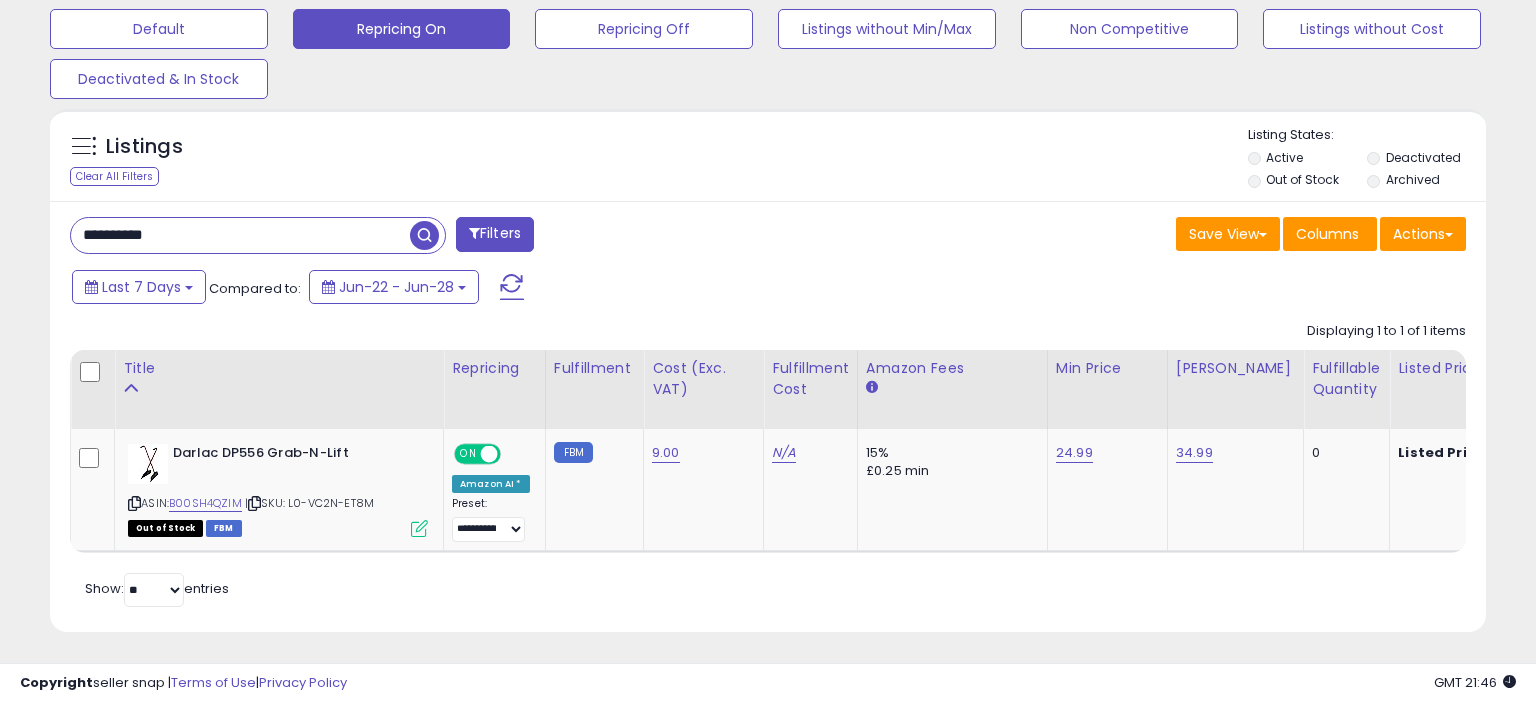 click on "**********" at bounding box center (240, 235) 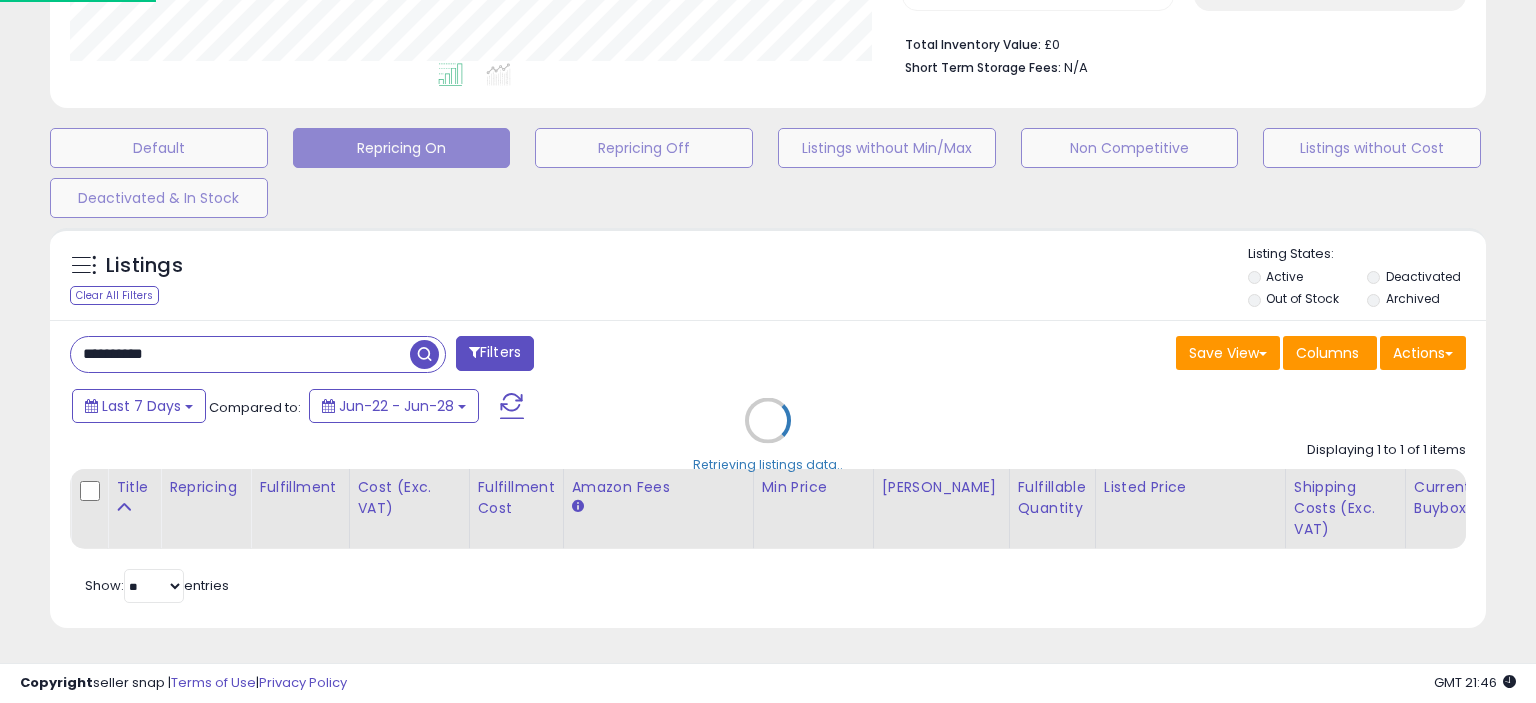 scroll, scrollTop: 500, scrollLeft: 0, axis: vertical 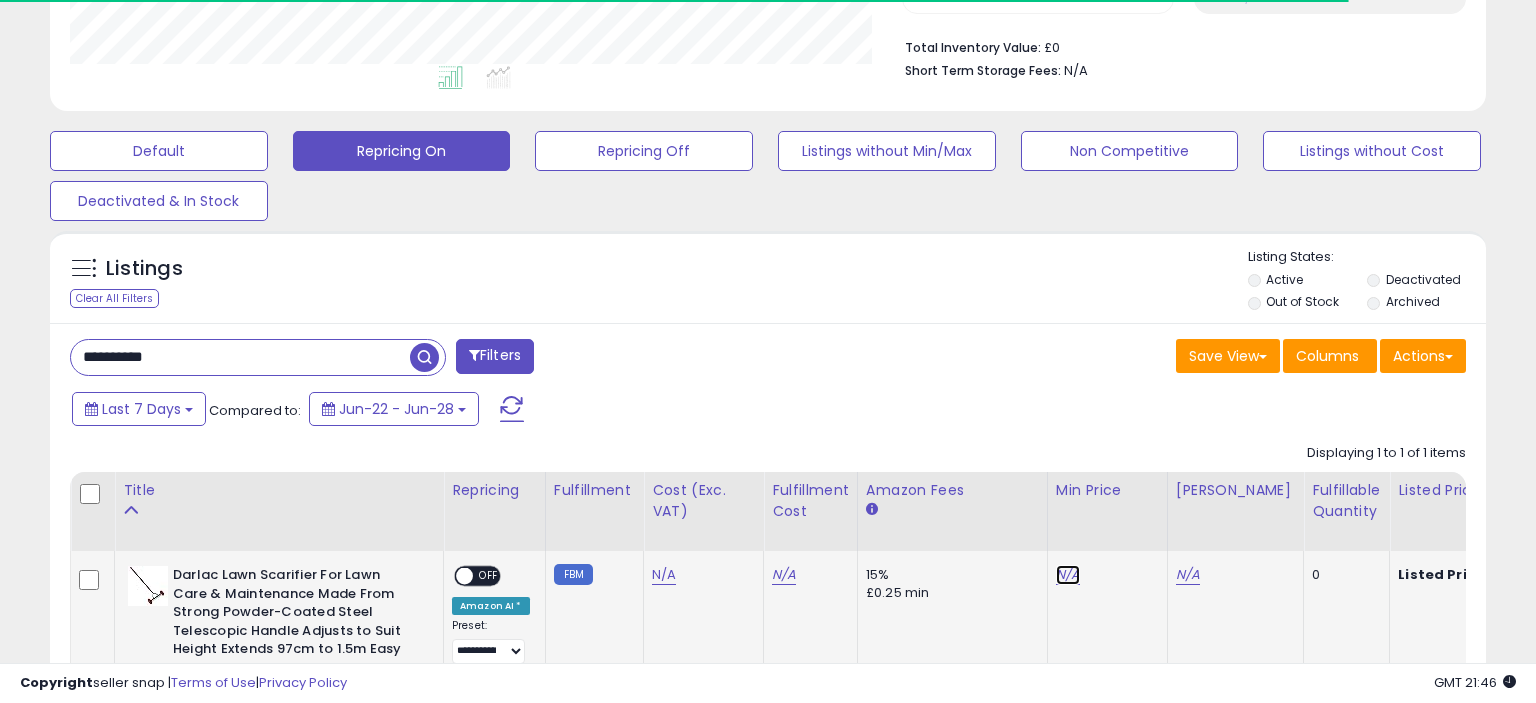 click on "N/A" at bounding box center (1068, 575) 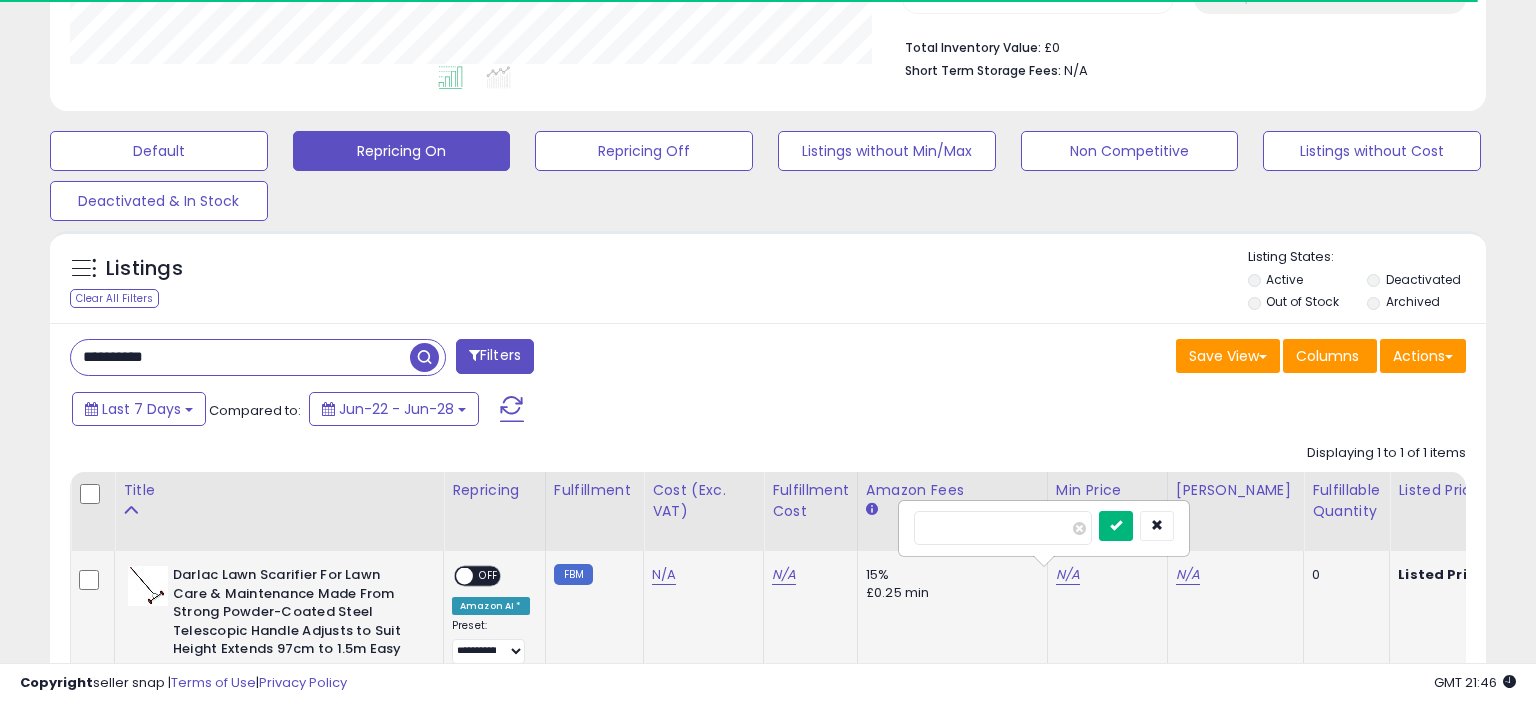 type on "*****" 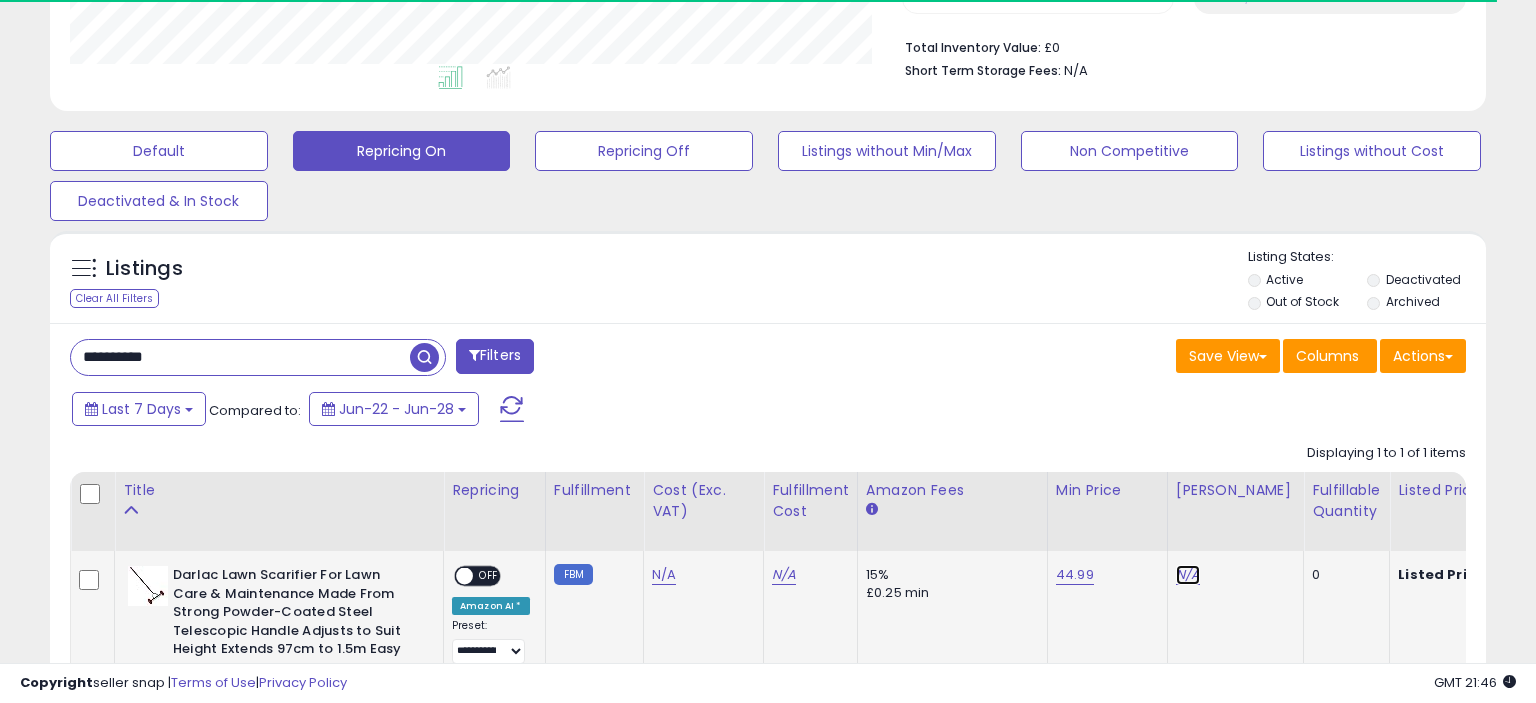 click on "N/A" at bounding box center (1188, 575) 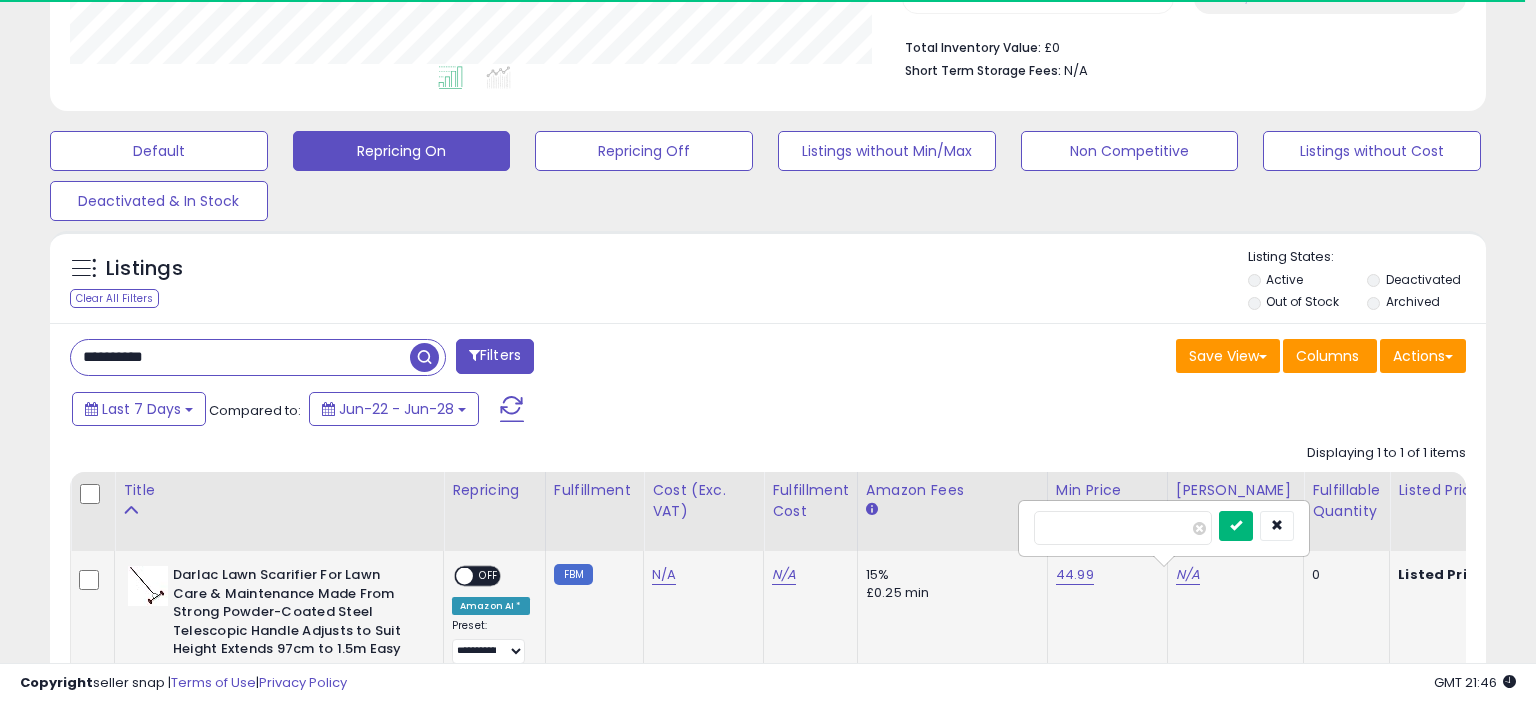 type on "*****" 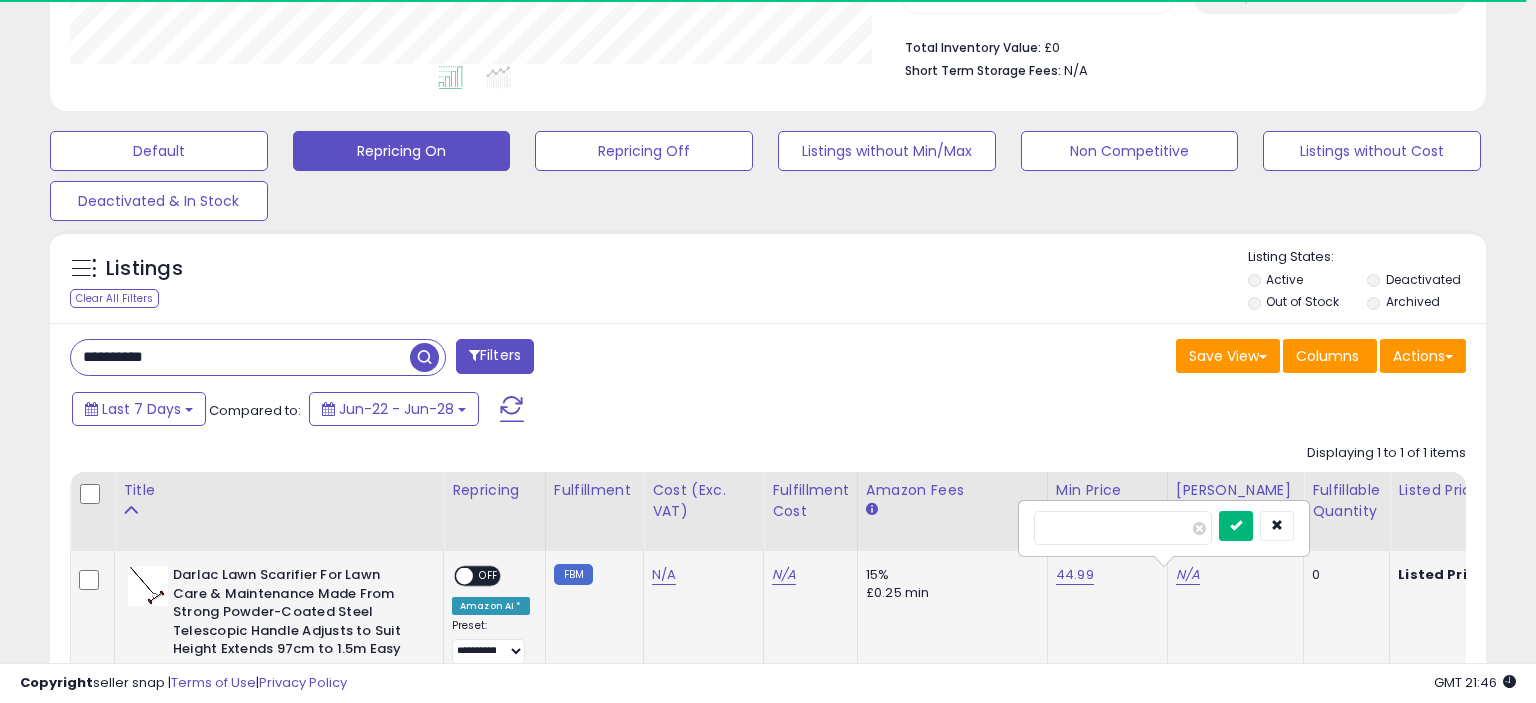 click at bounding box center (1236, 526) 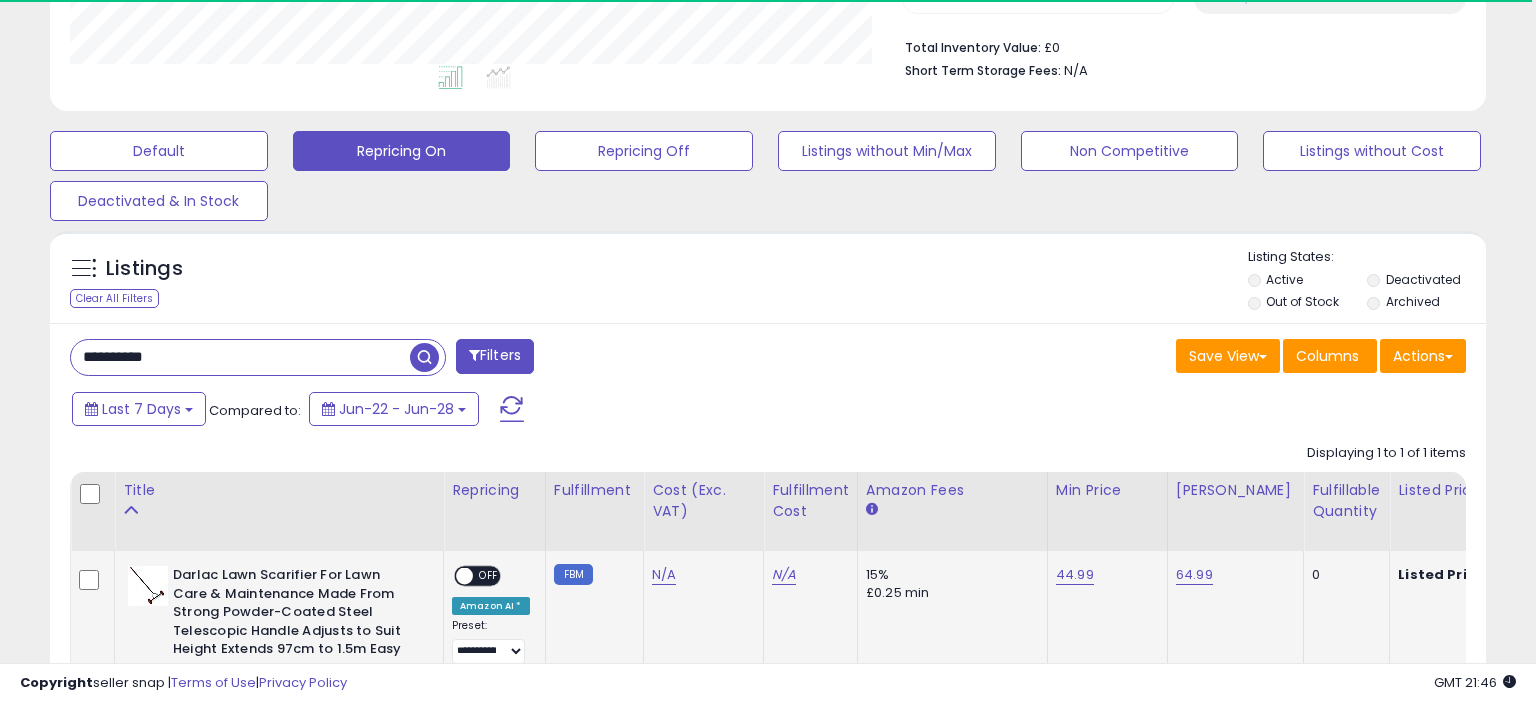 click at bounding box center (464, 576) 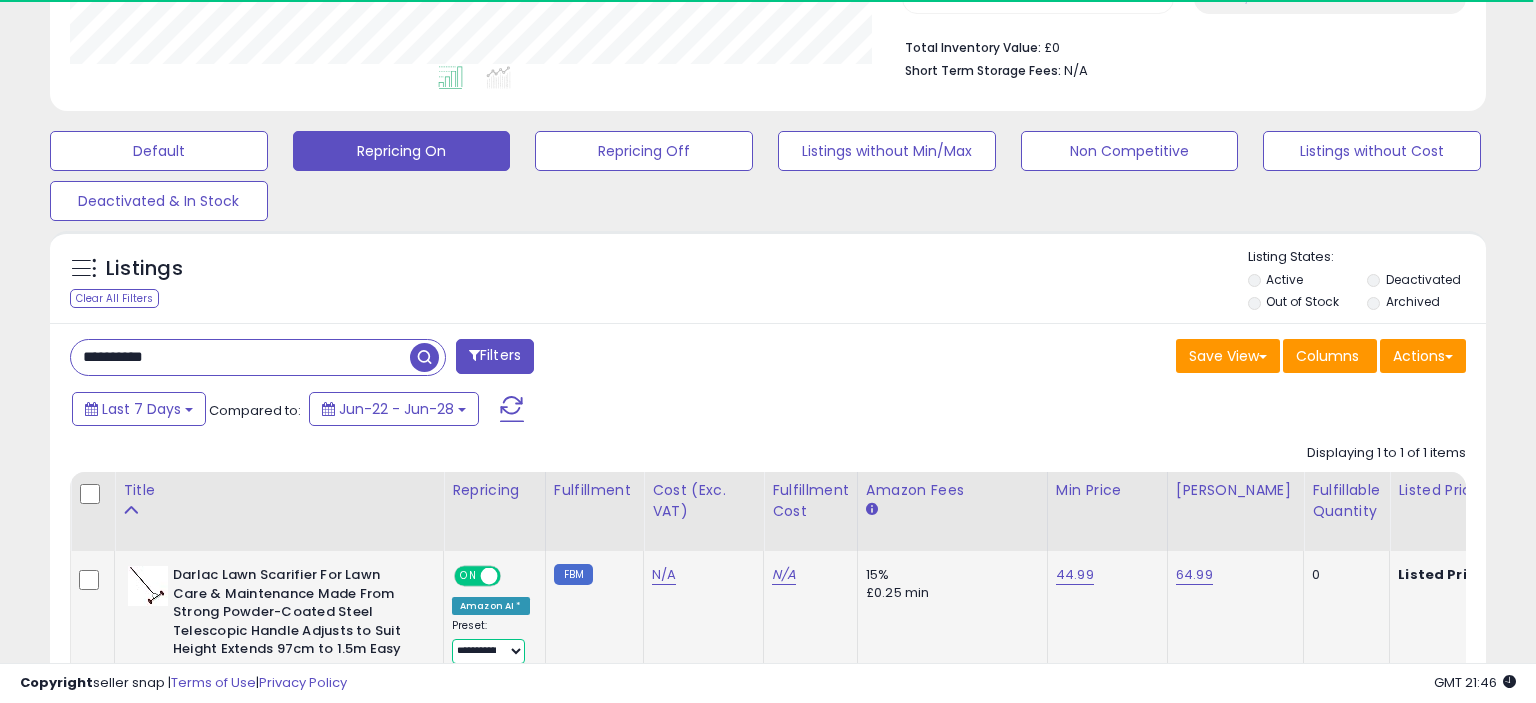 click on "**********" at bounding box center [488, 651] 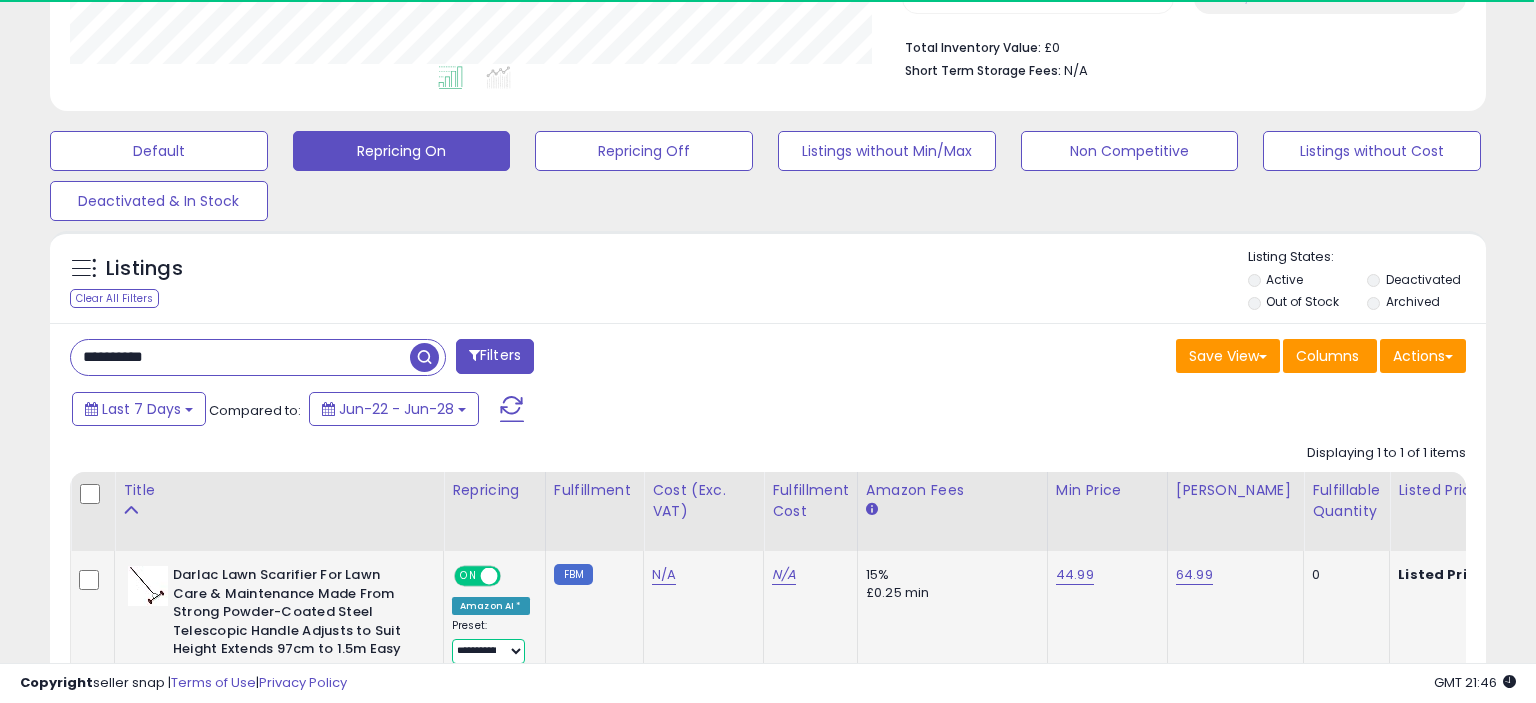 select on "**********" 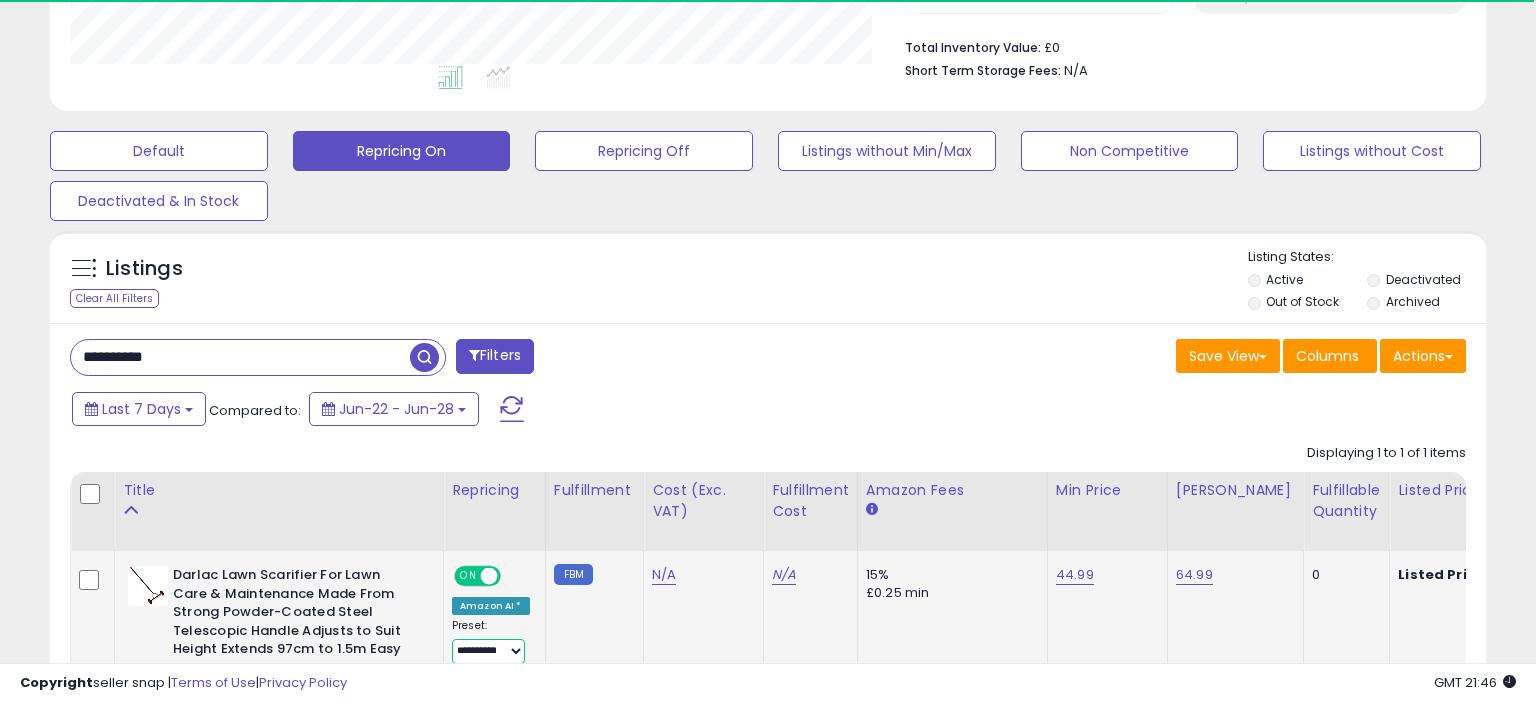 click on "**********" at bounding box center [0, 0] 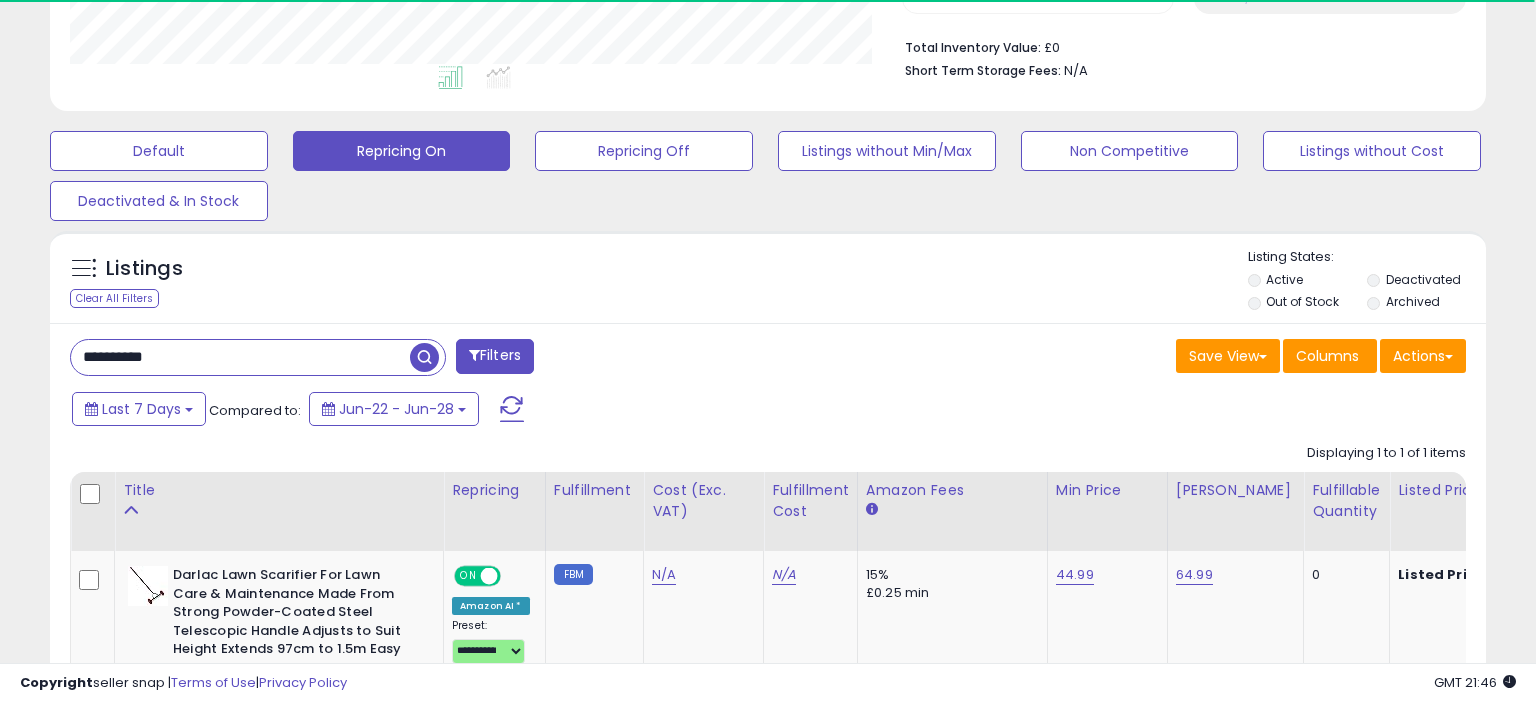 drag, startPoint x: 670, startPoint y: 378, endPoint x: 678, endPoint y: 369, distance: 12.0415945 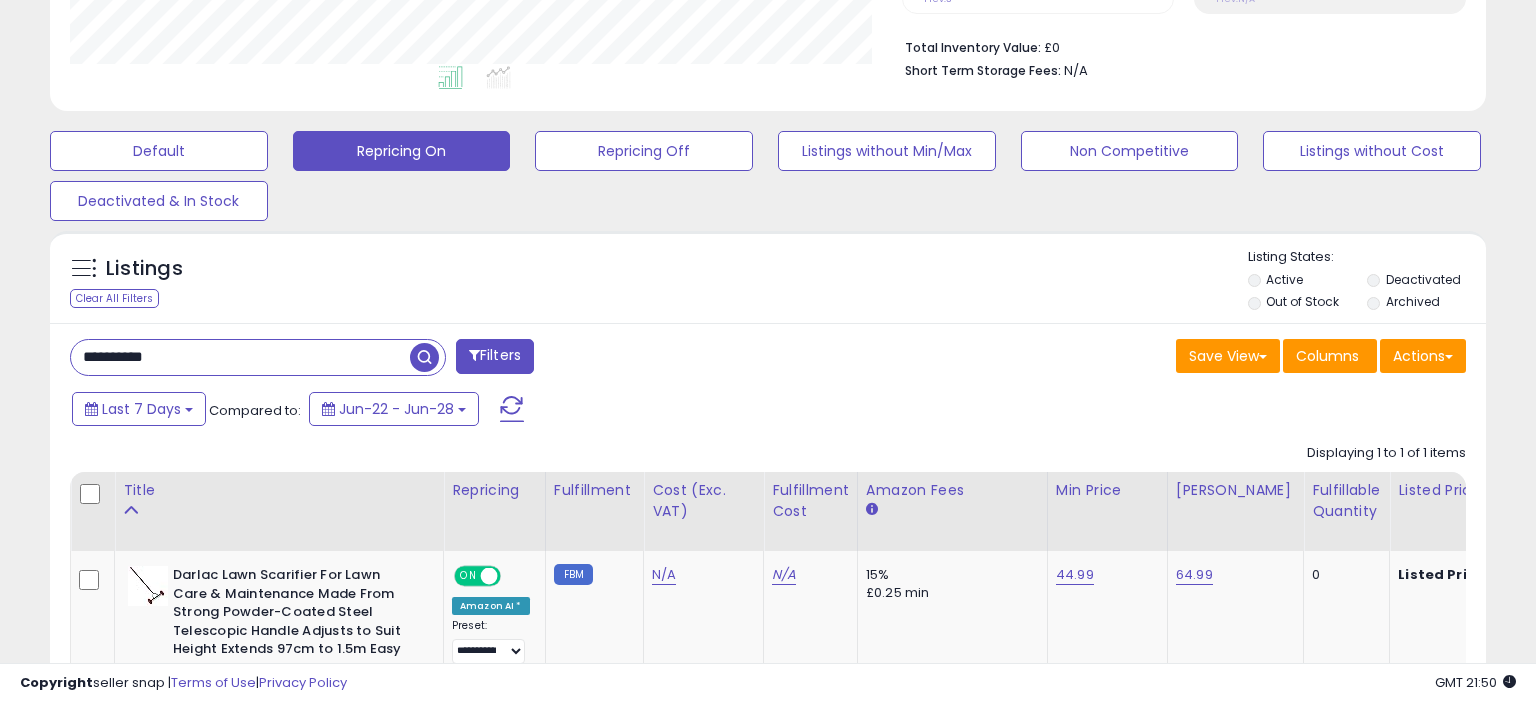 click on "**********" at bounding box center [240, 357] 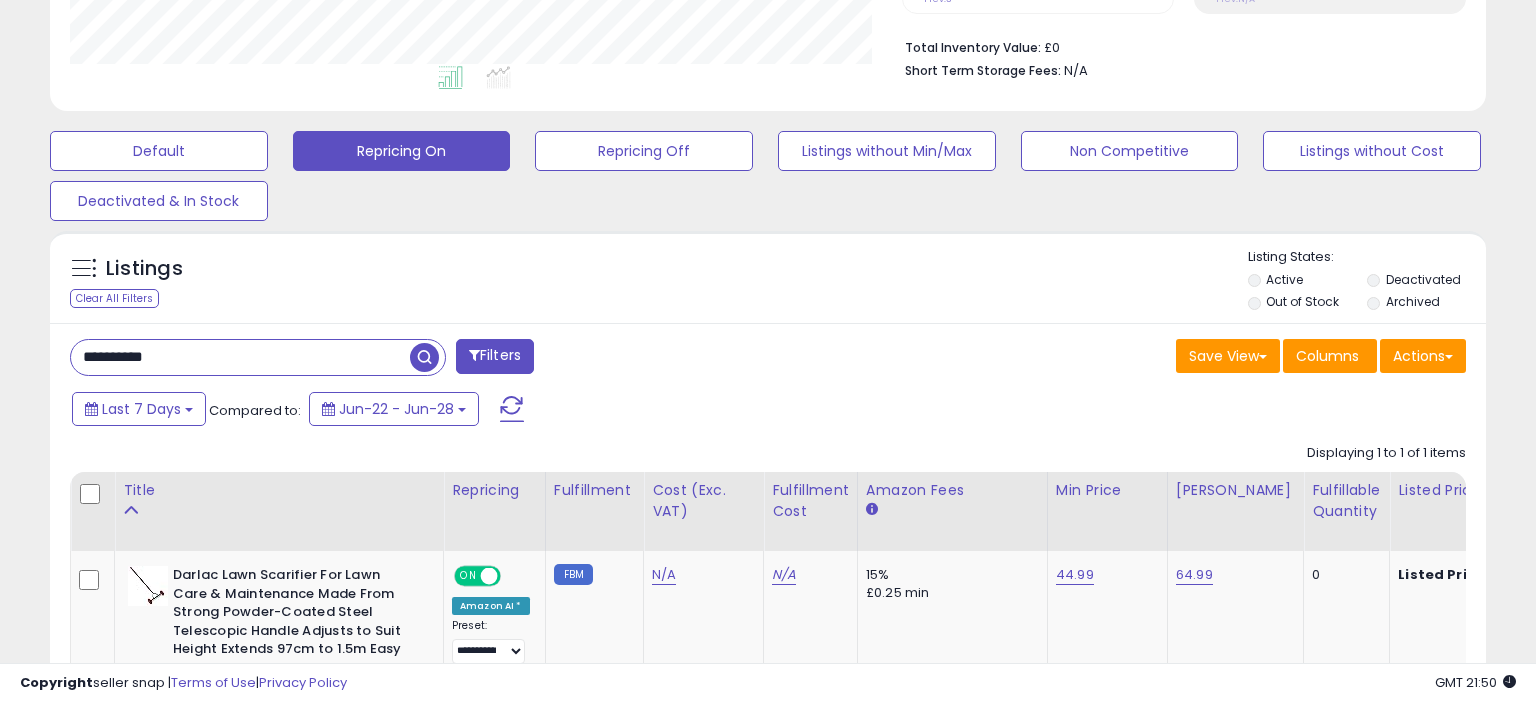 paste 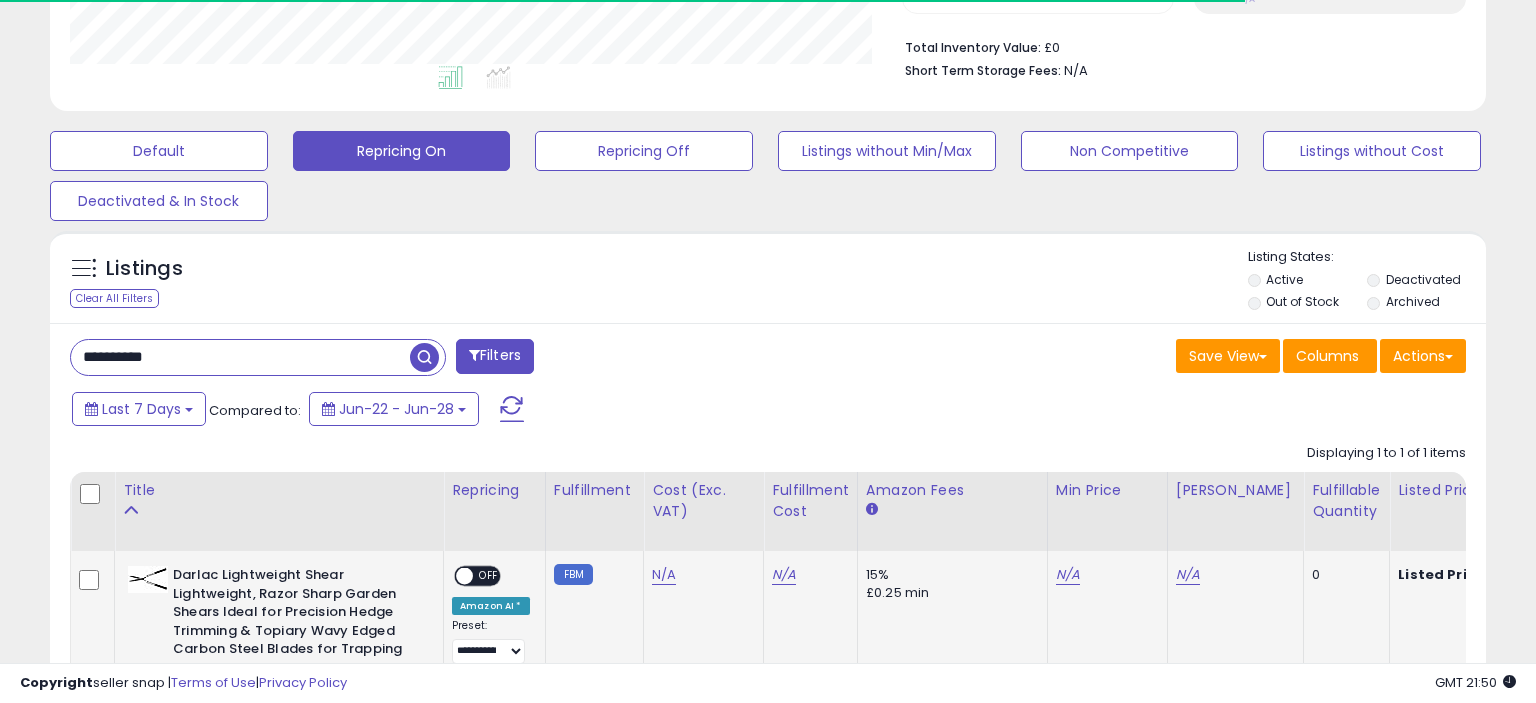 click on "N/A" at bounding box center (1104, 575) 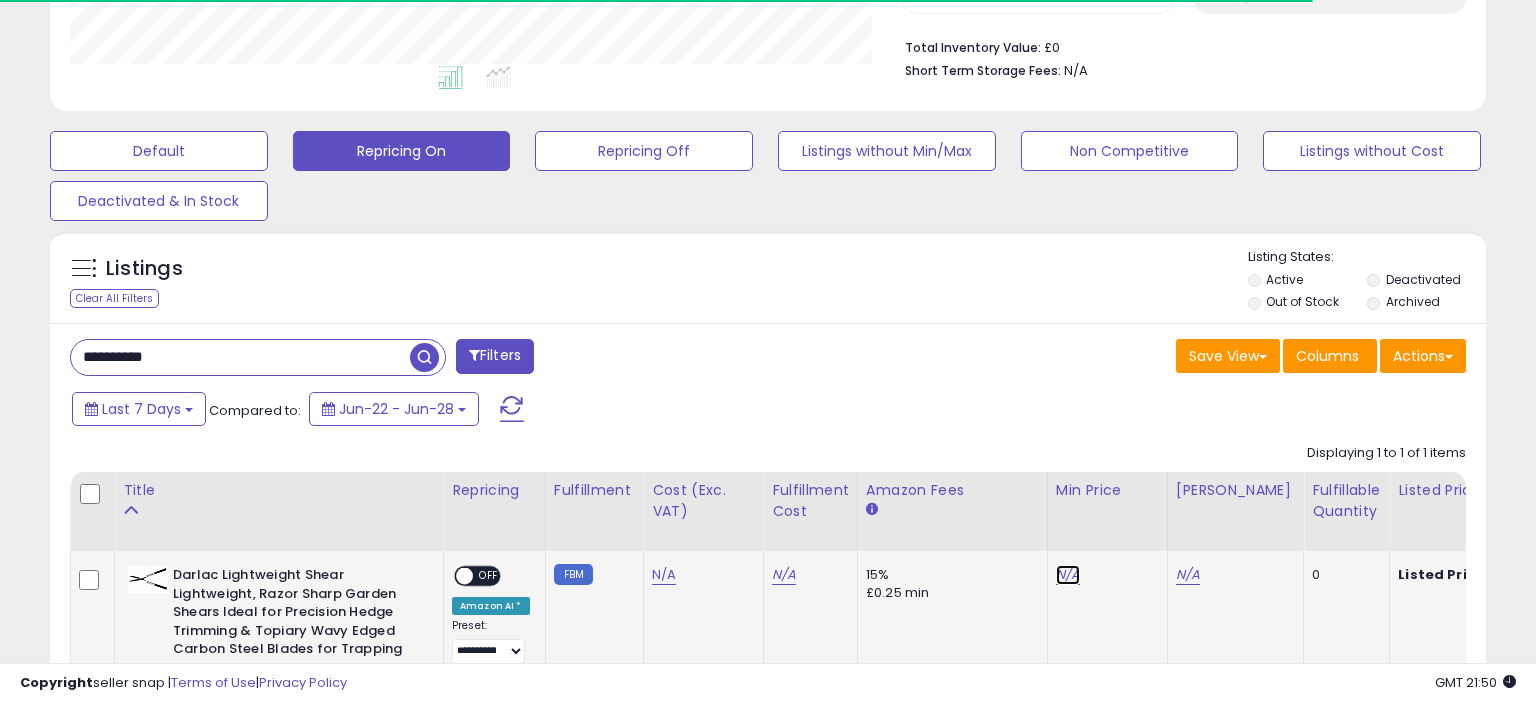 click on "N/A" at bounding box center (1068, 575) 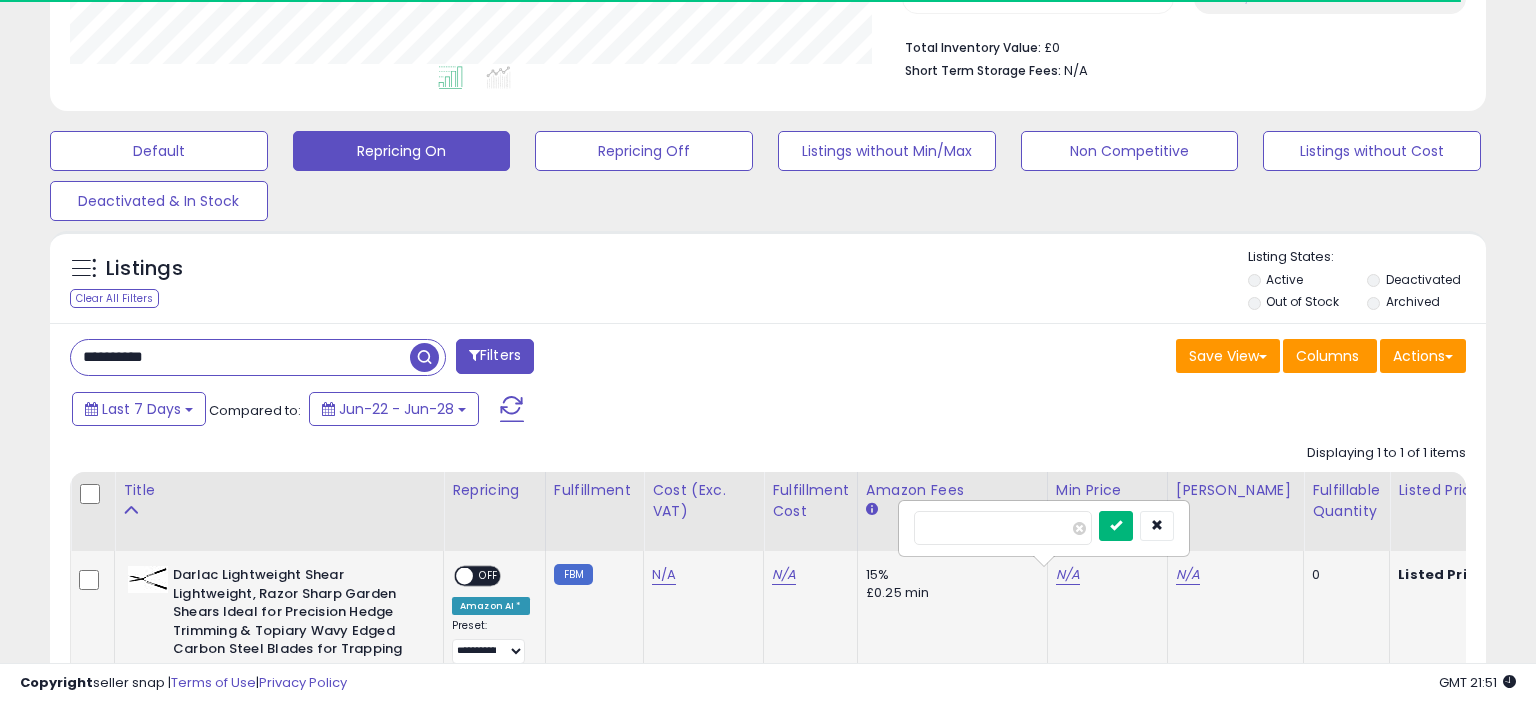 type on "*****" 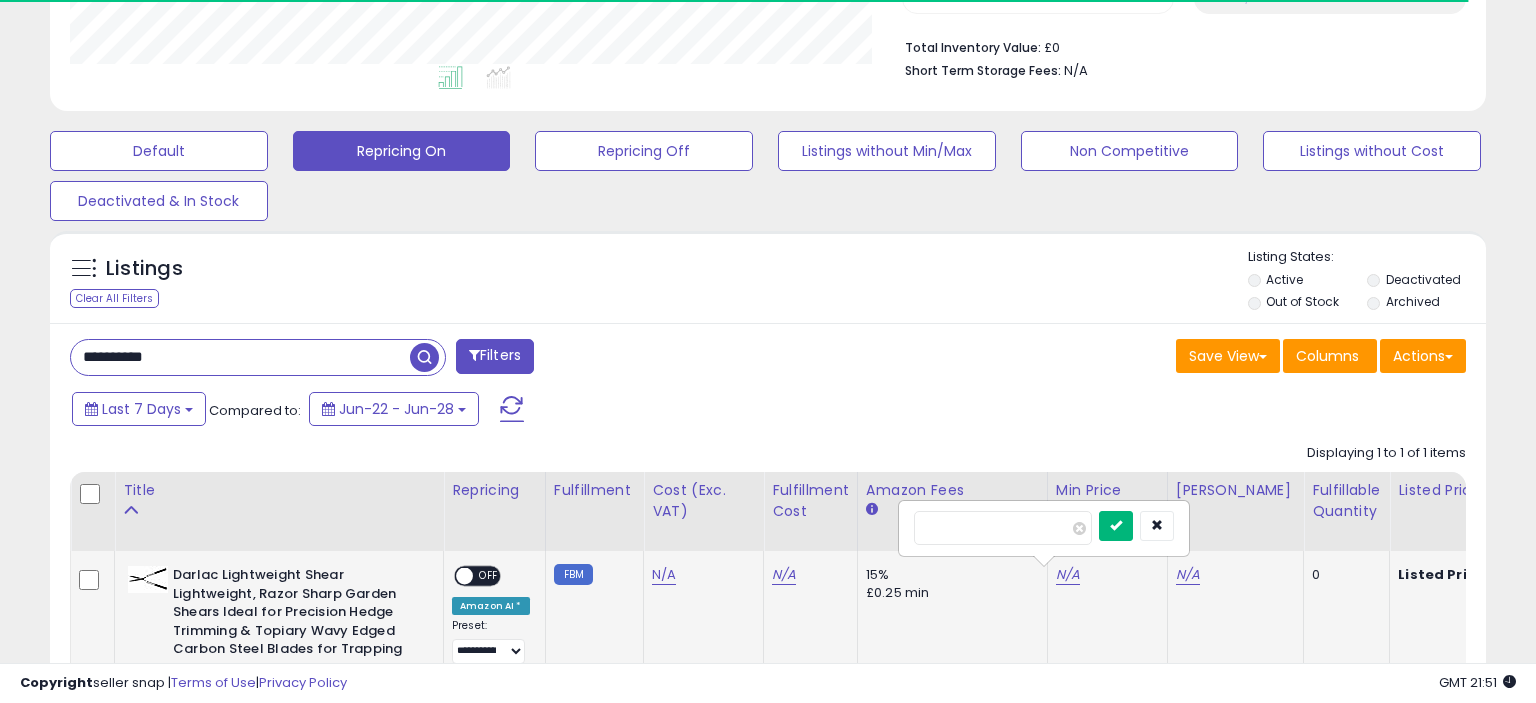click at bounding box center (1116, 525) 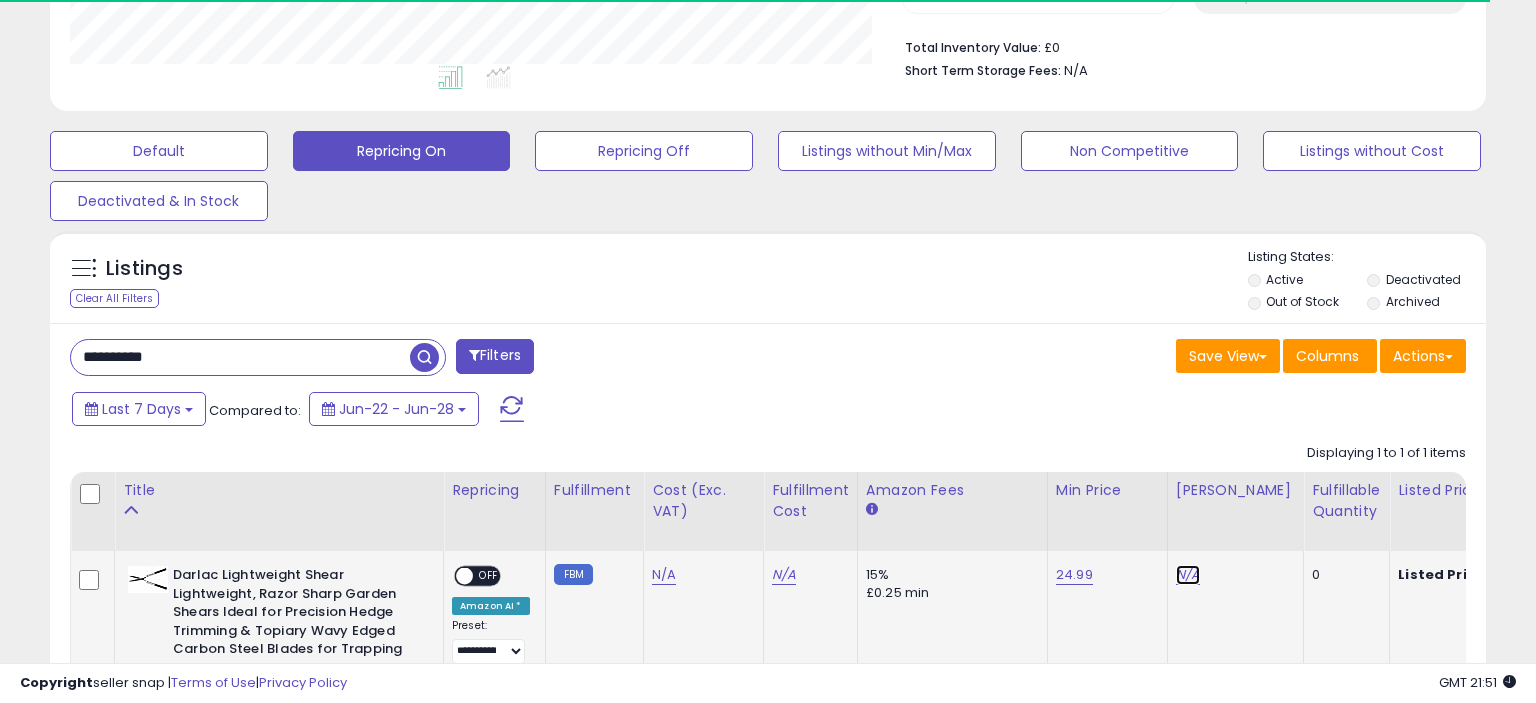 click on "N/A" at bounding box center (1188, 575) 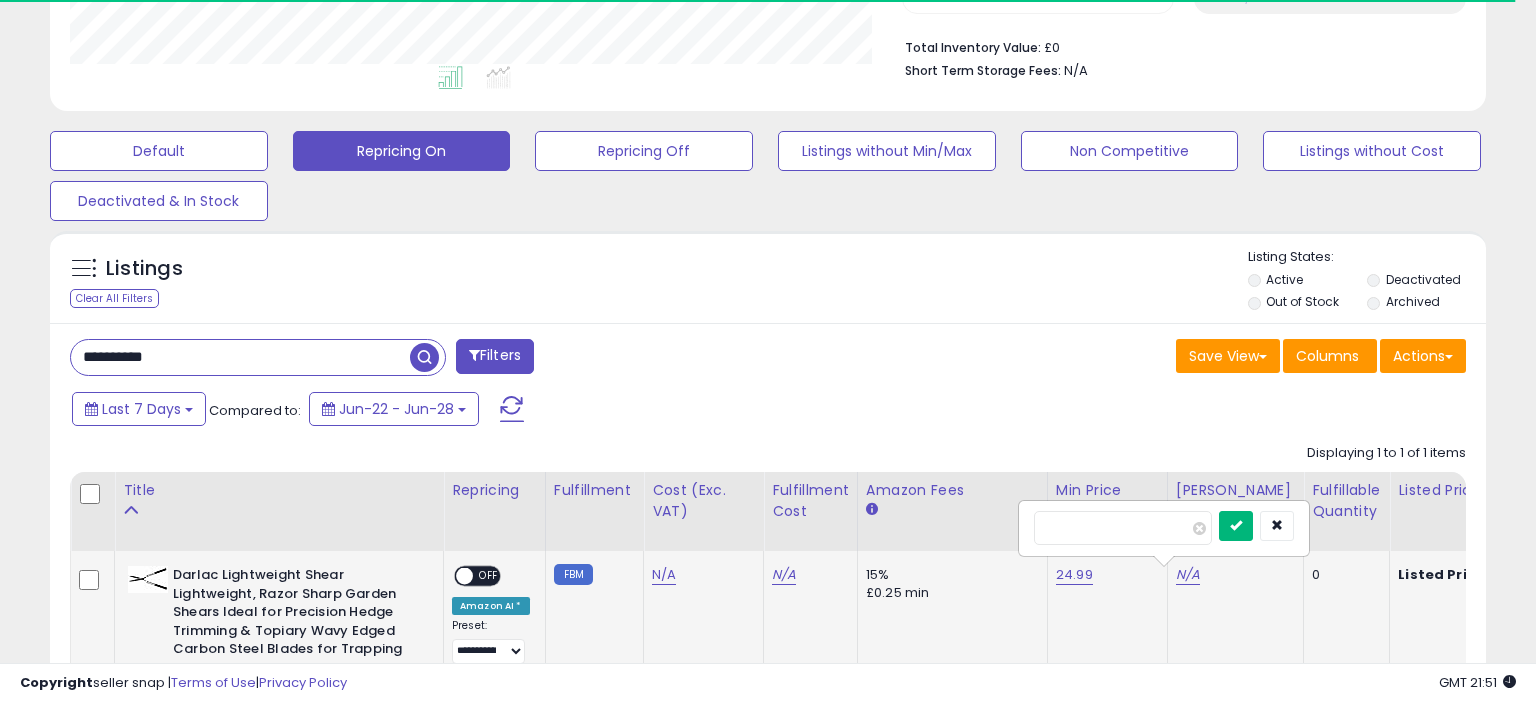 type on "*****" 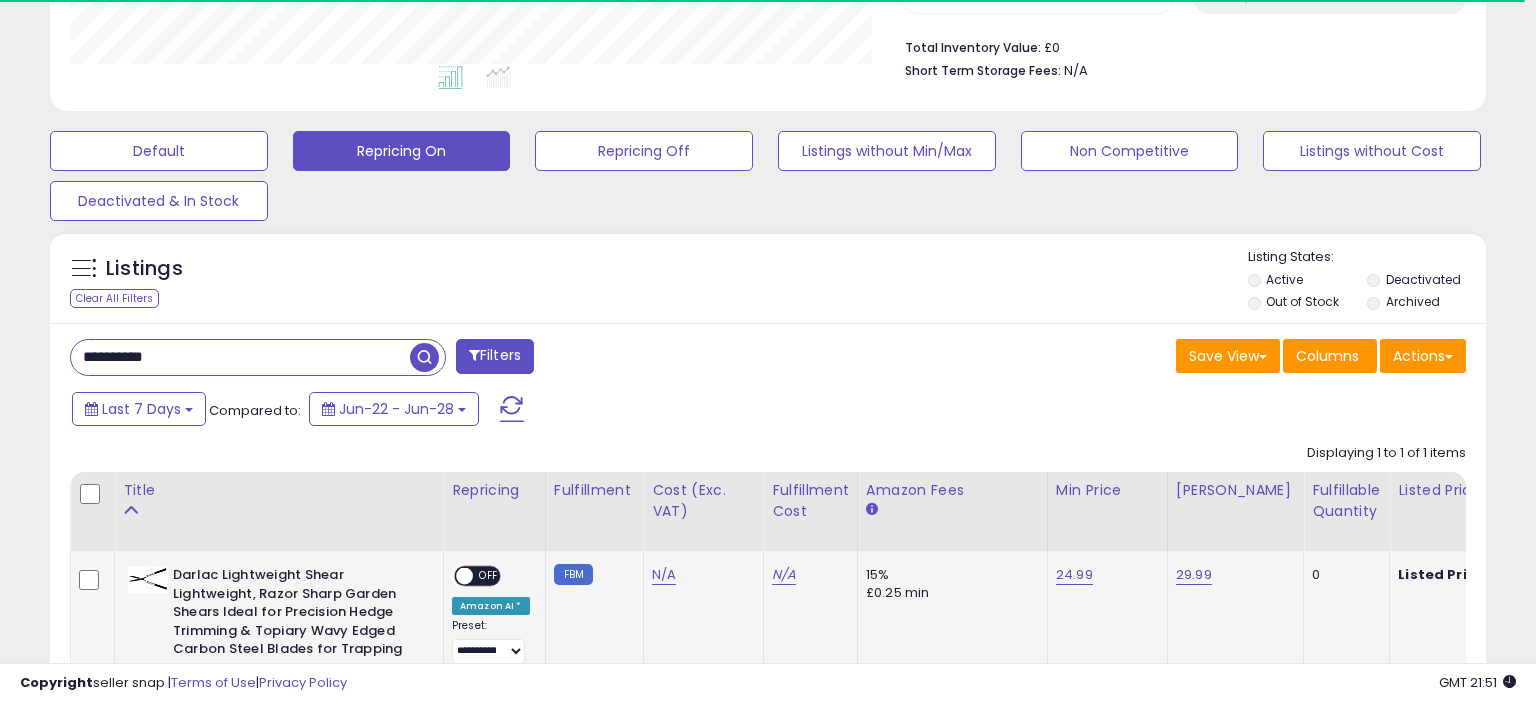 click at bounding box center [464, 576] 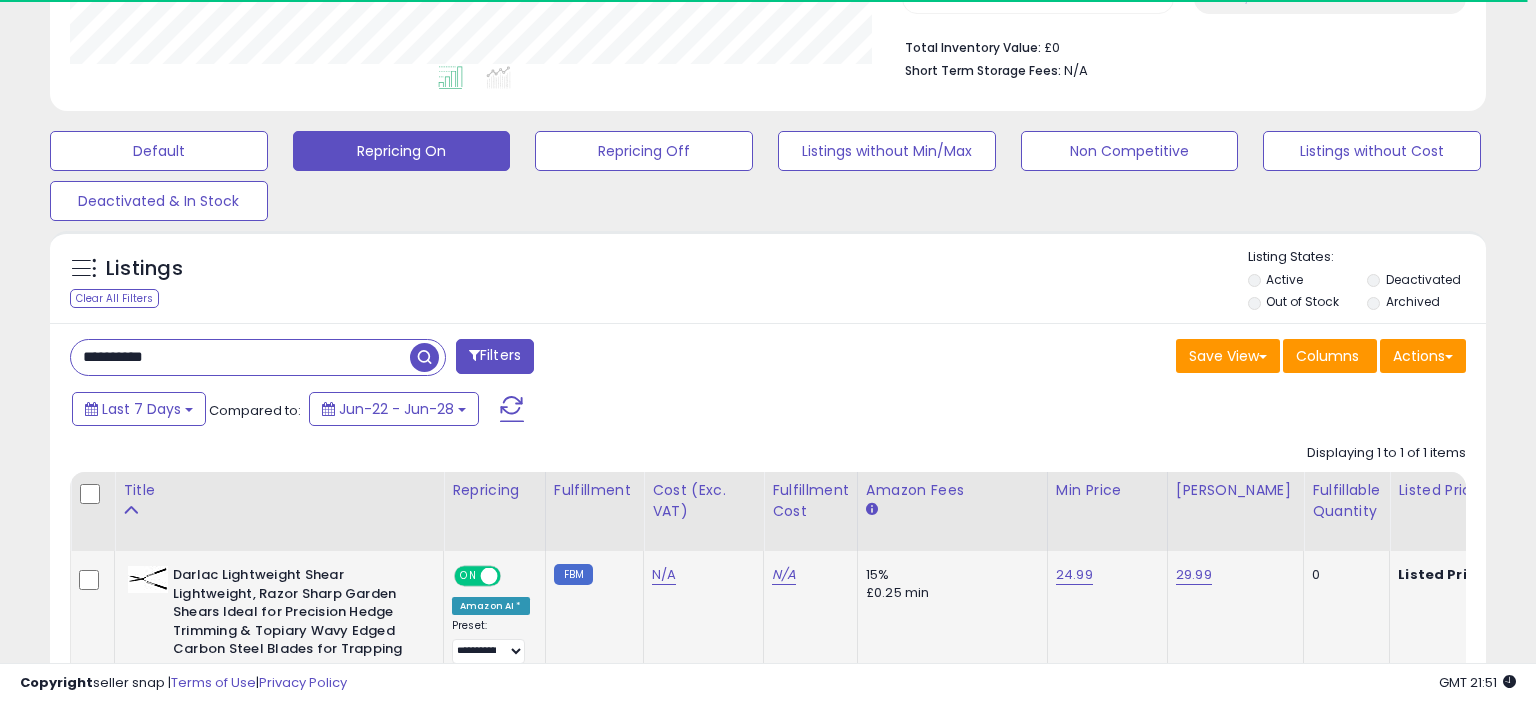 click on "Amazon AI *" at bounding box center [491, 606] 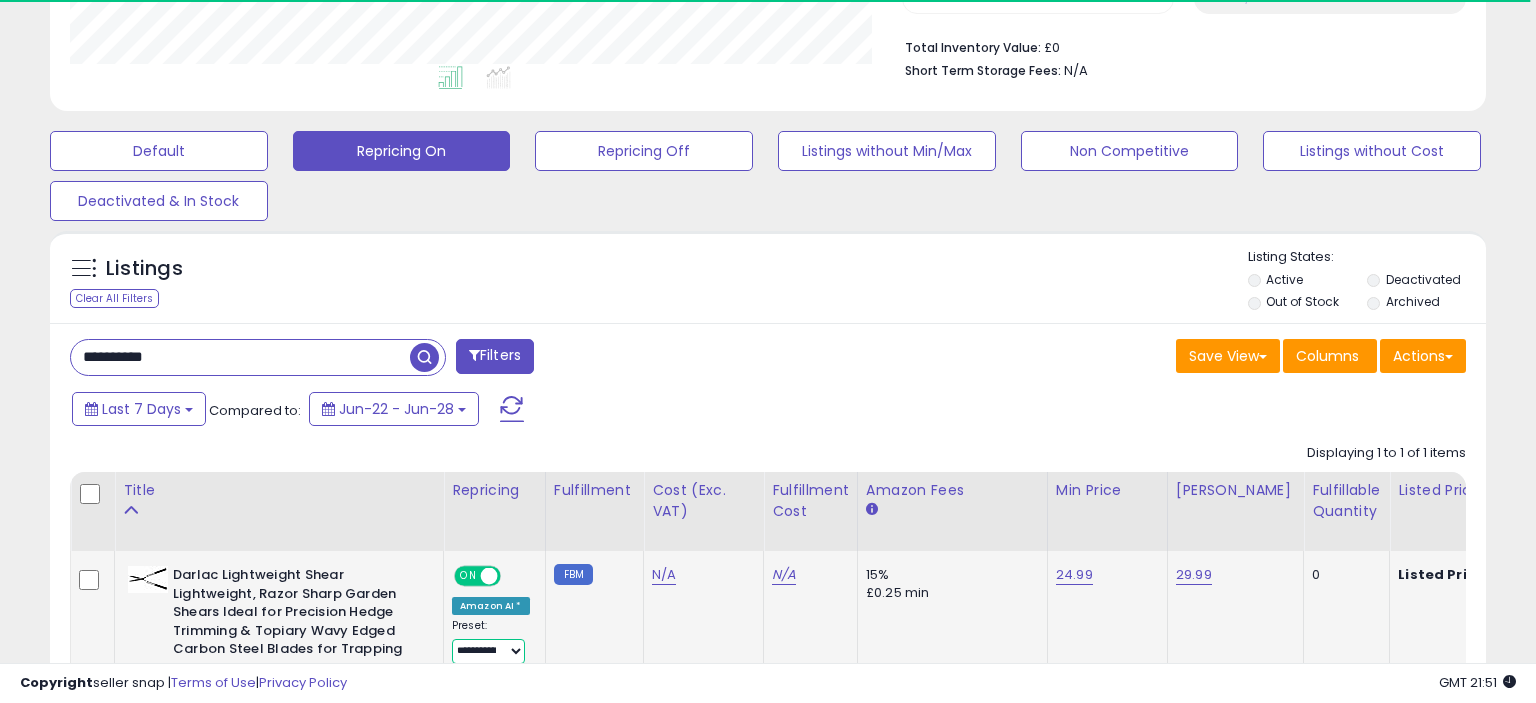 click on "**********" at bounding box center (488, 651) 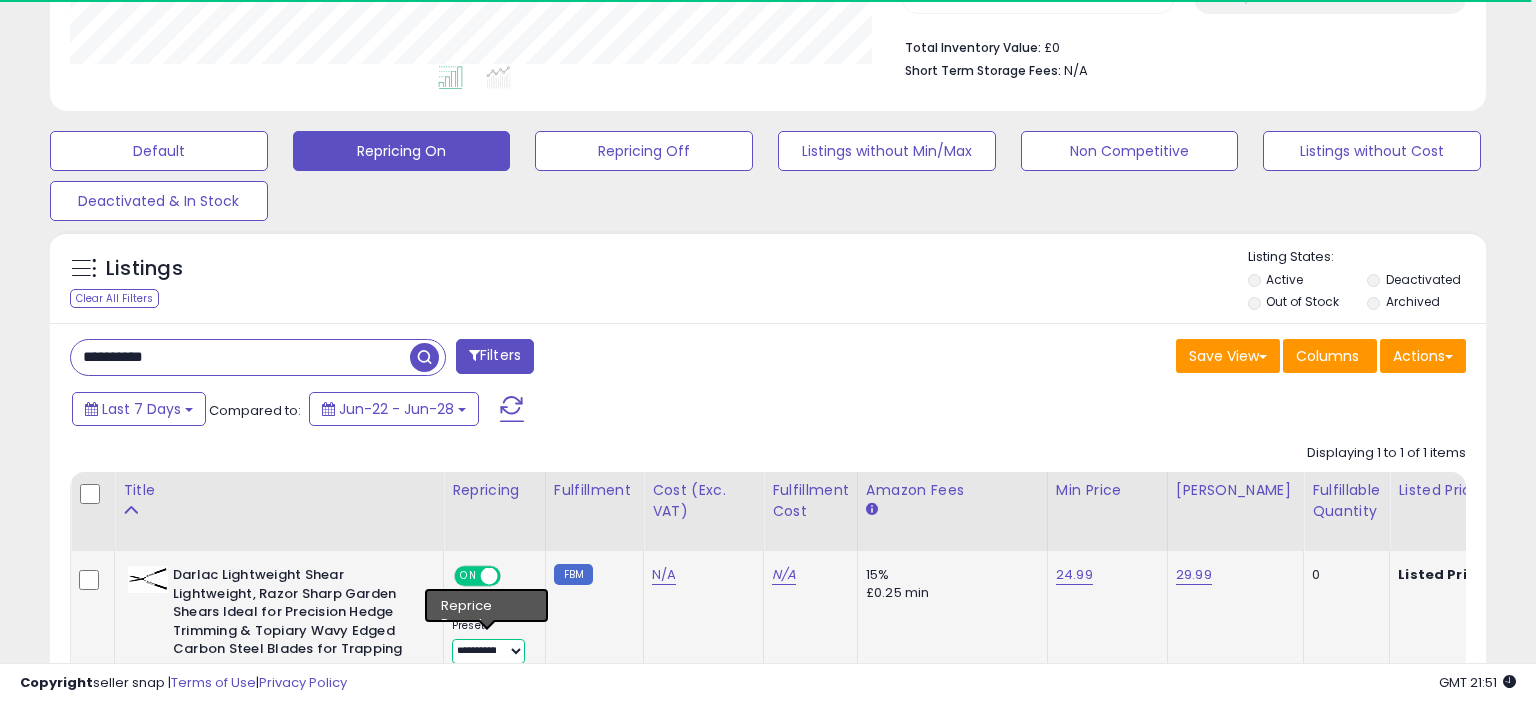 click on "**********" at bounding box center (0, 0) 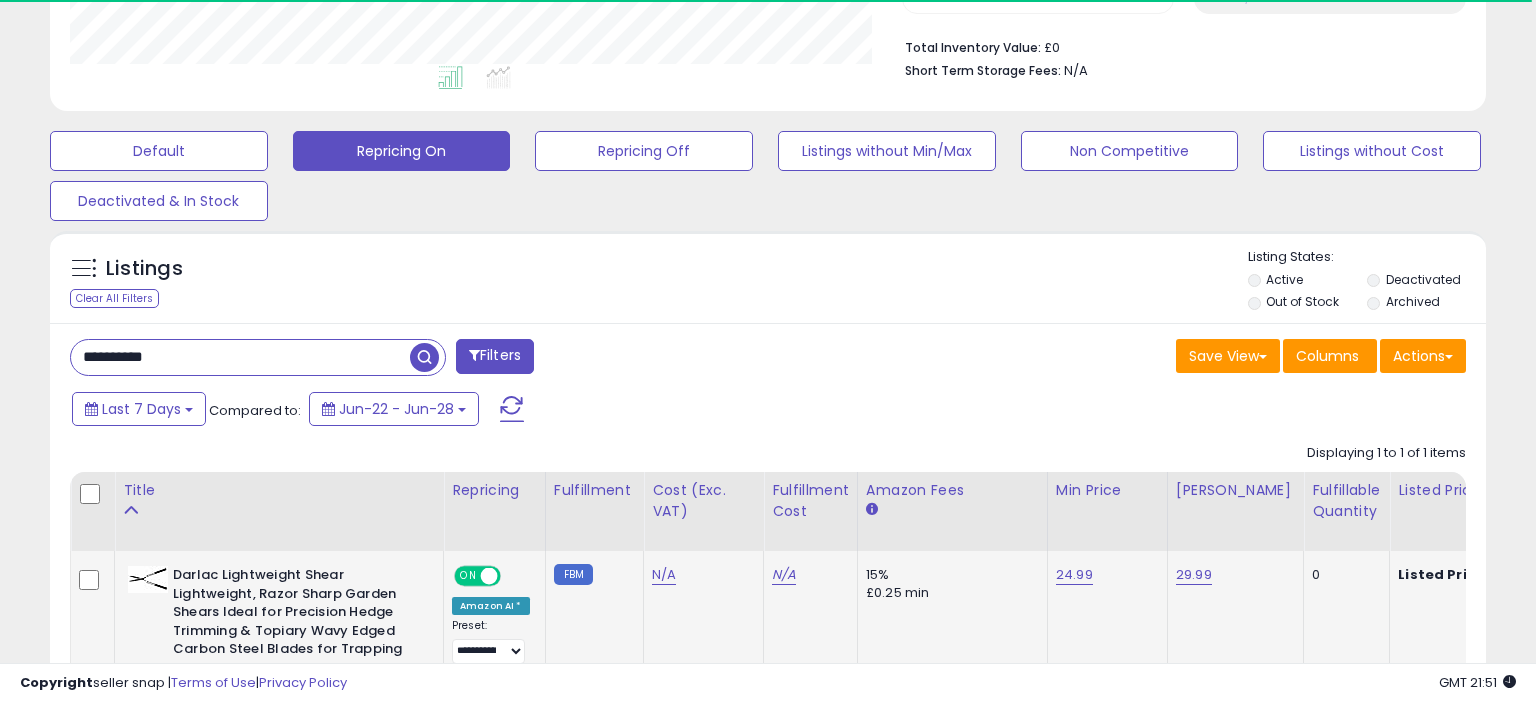 click on "Amazon AI *" at bounding box center [491, 606] 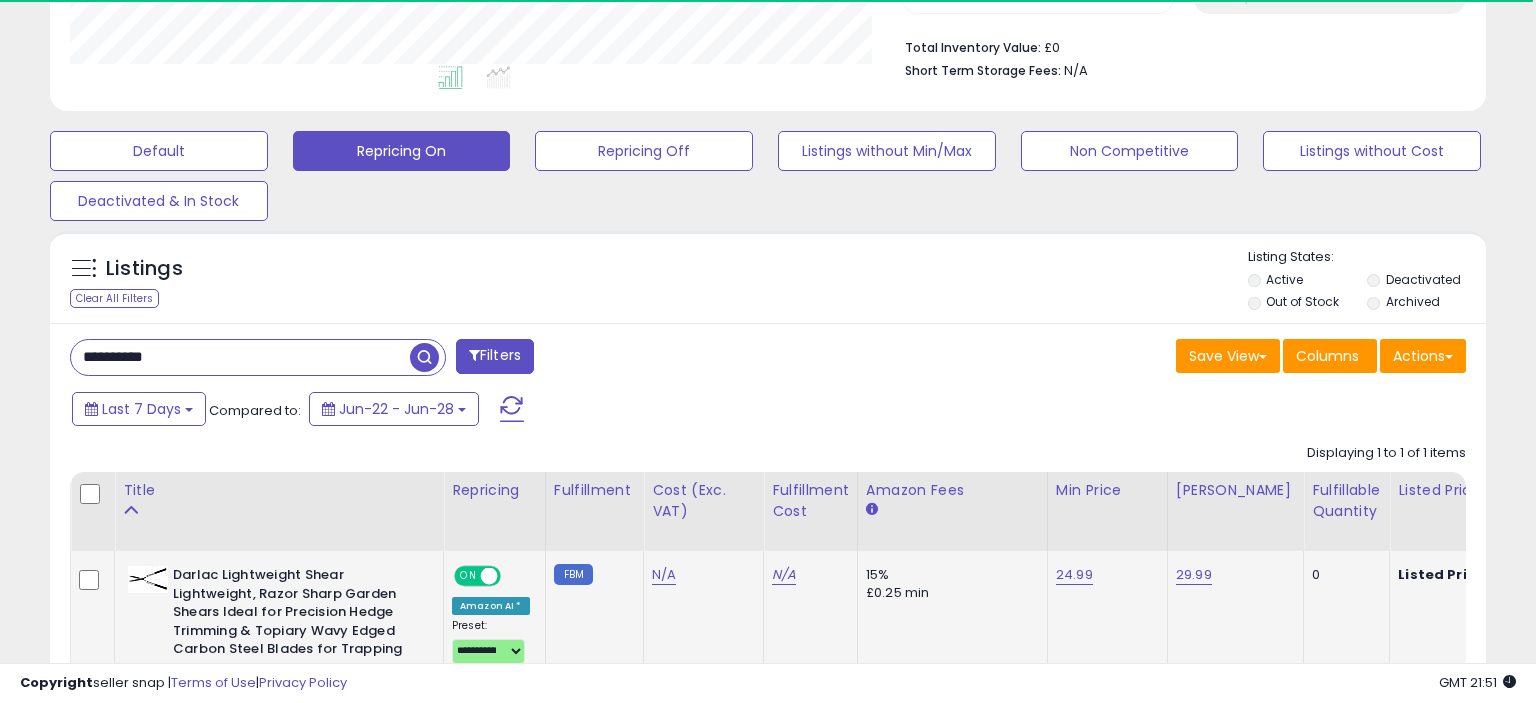 click on "**********" at bounding box center (491, 648) 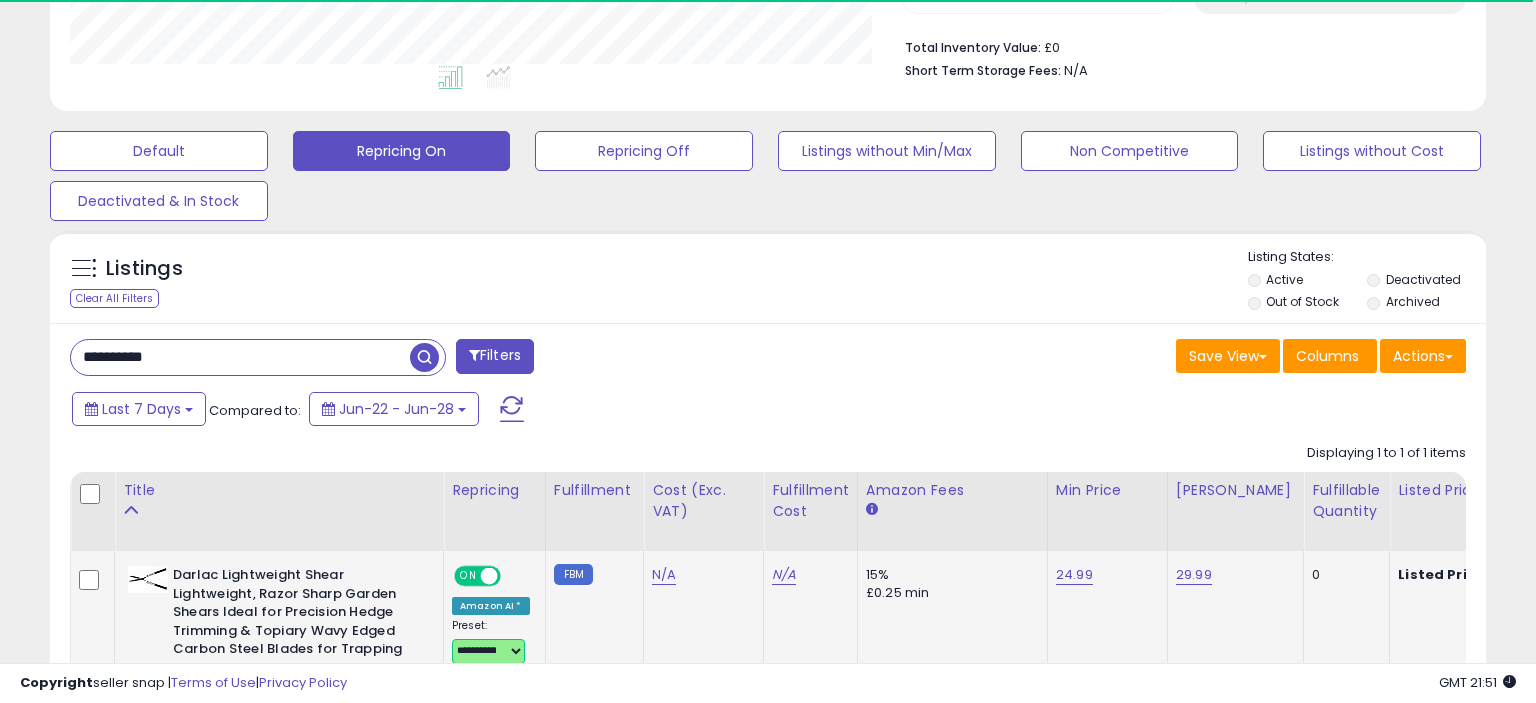 click on "**********" at bounding box center [488, 651] 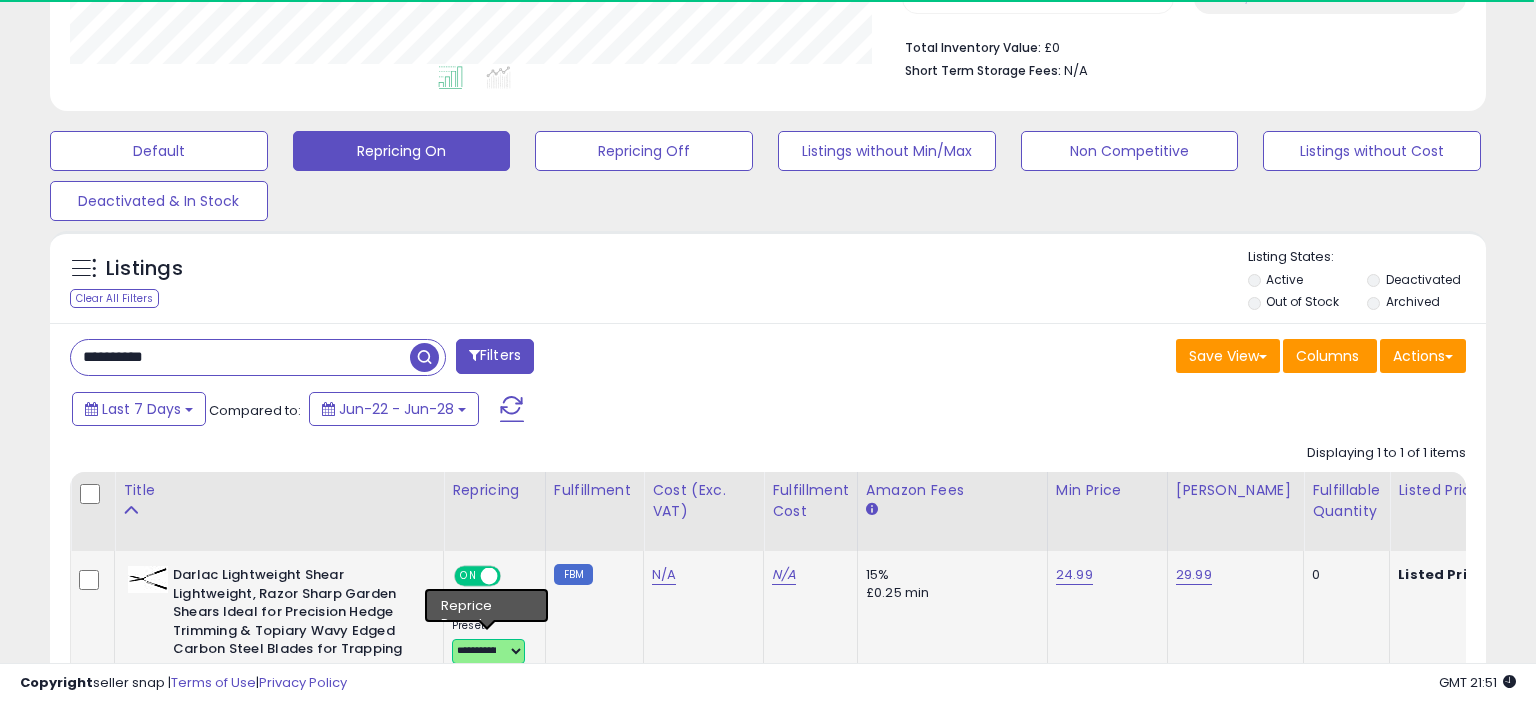 select on "**********" 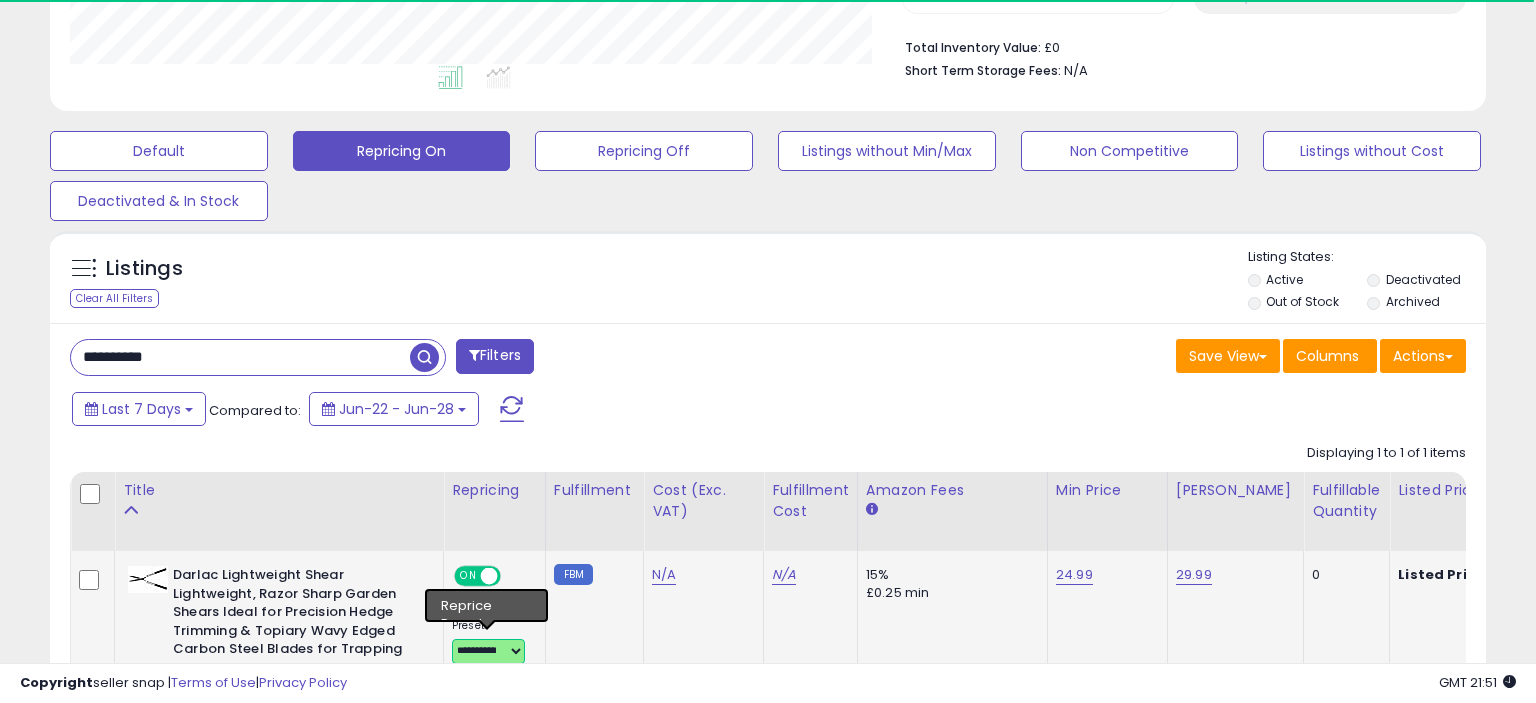 click on "**********" at bounding box center (0, 0) 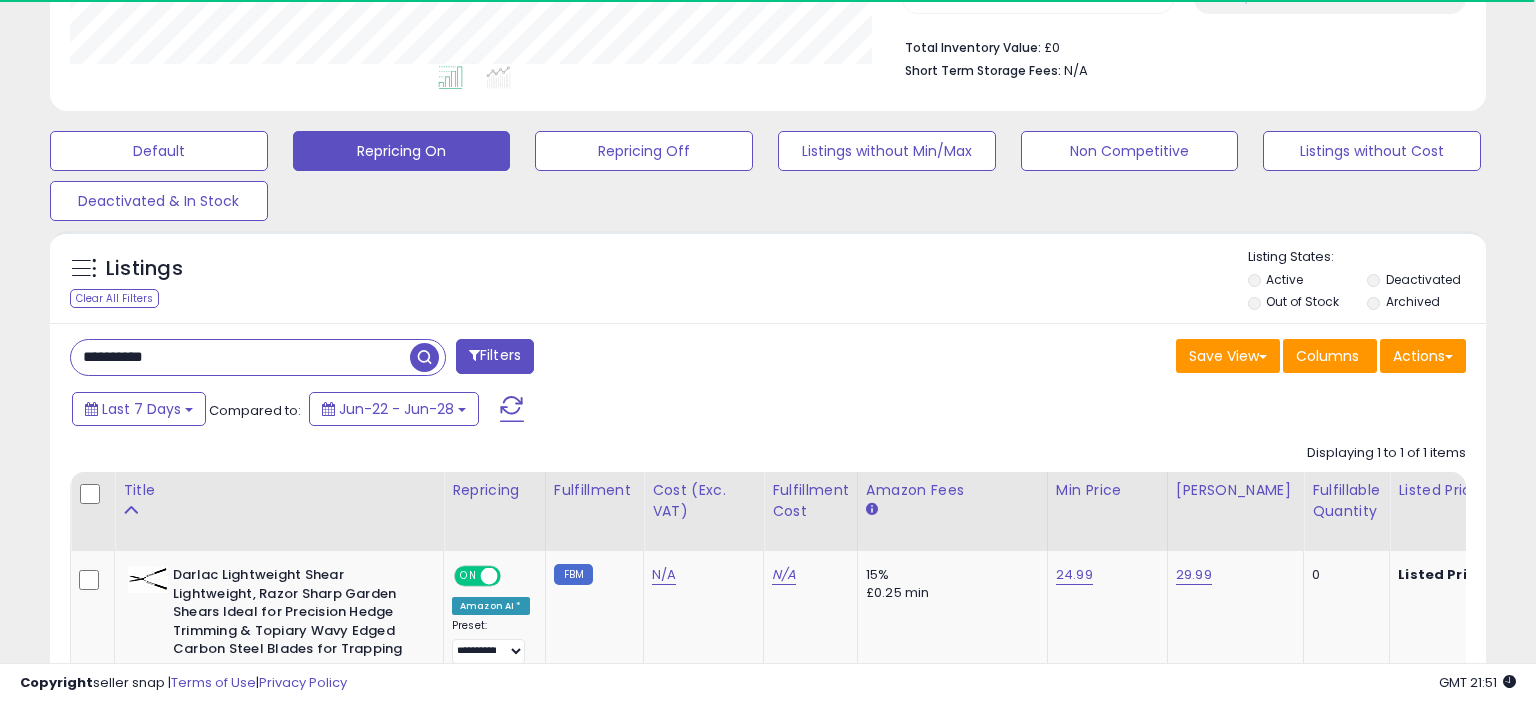click on "Listings
Clear All Filters
Listing States:" at bounding box center (768, 282) 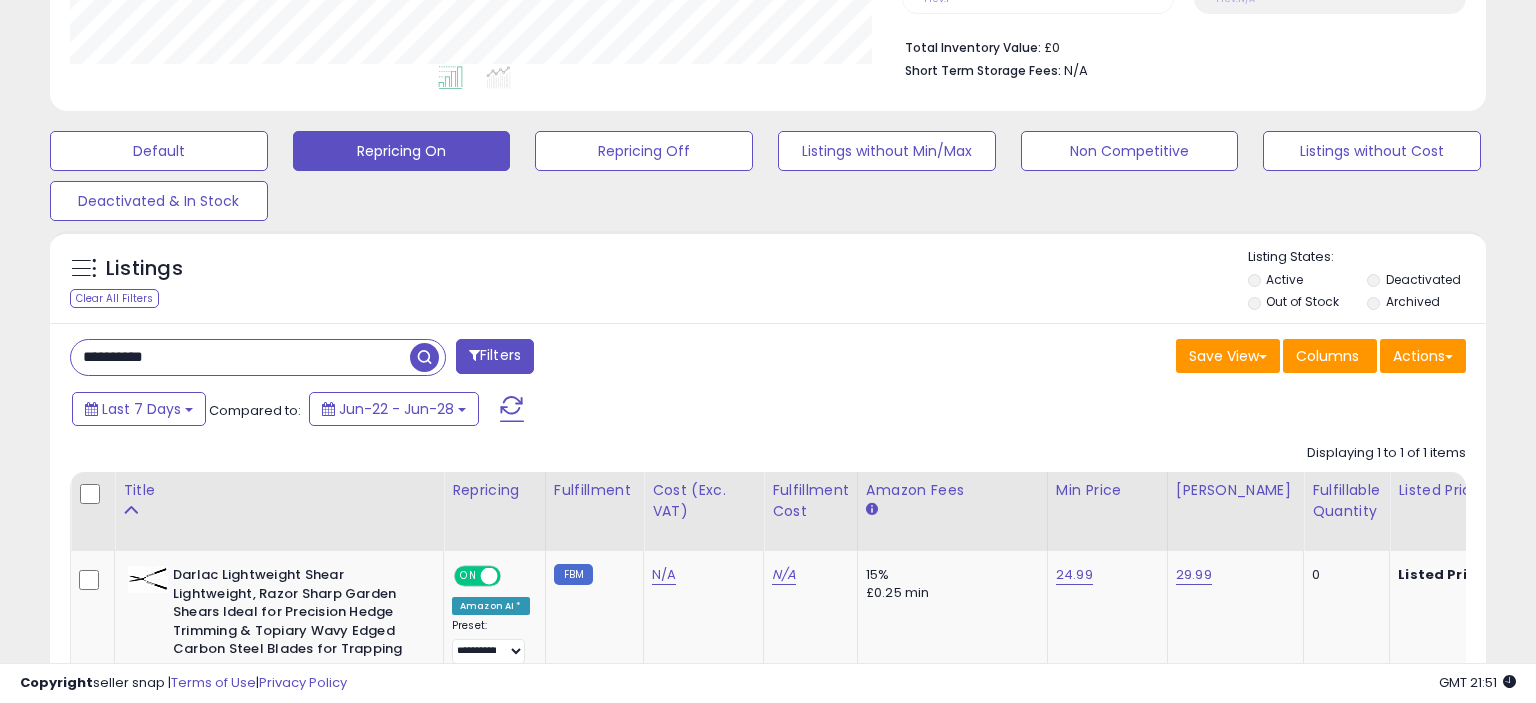 click on "**********" at bounding box center [240, 357] 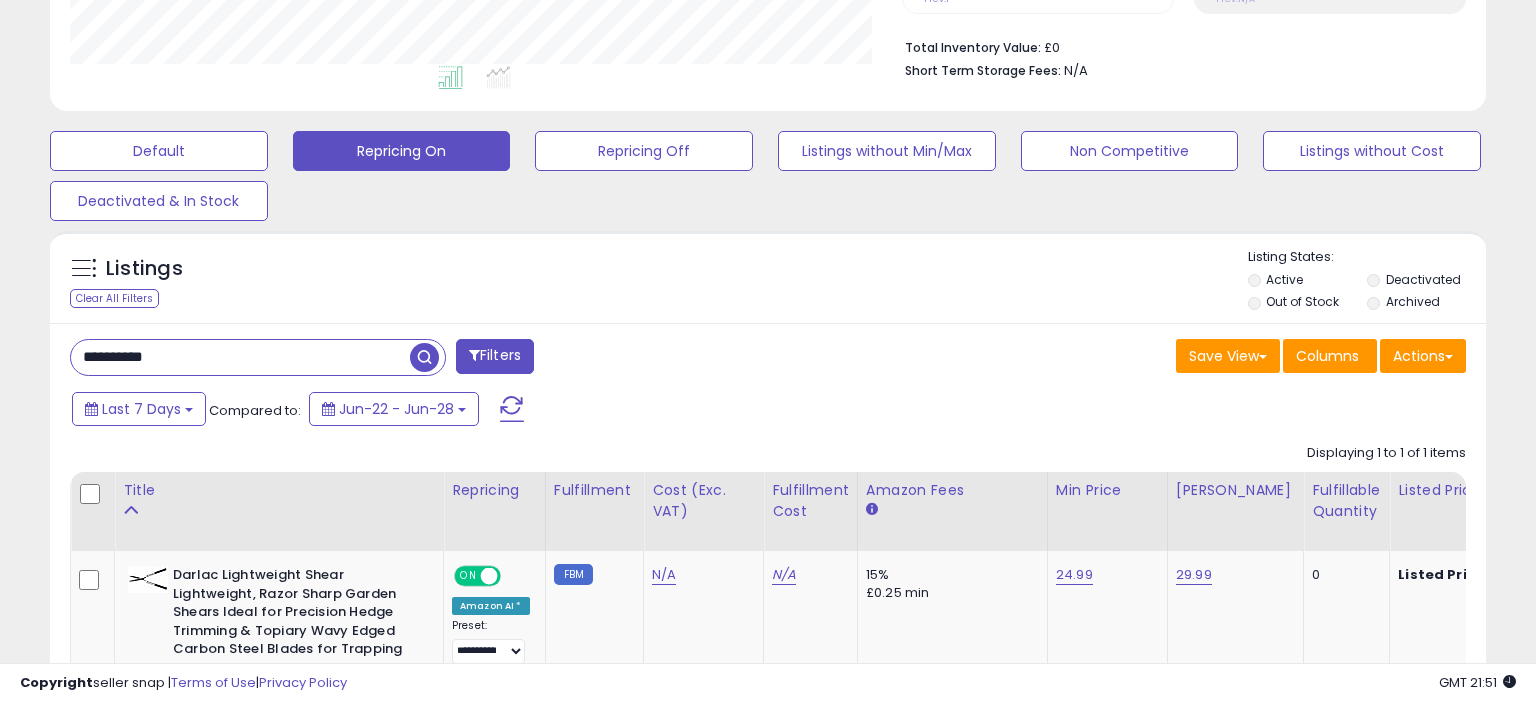 paste 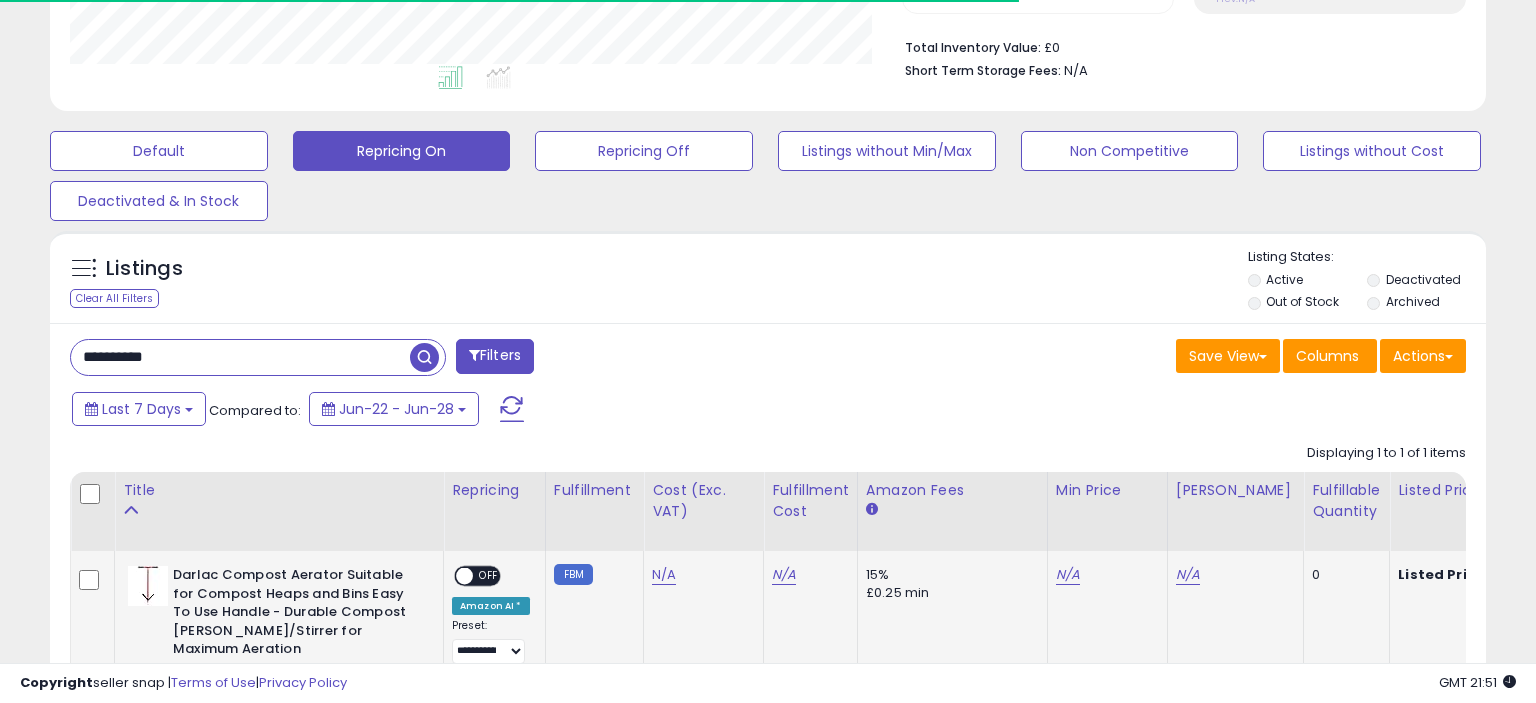scroll, scrollTop: 999590, scrollLeft: 999168, axis: both 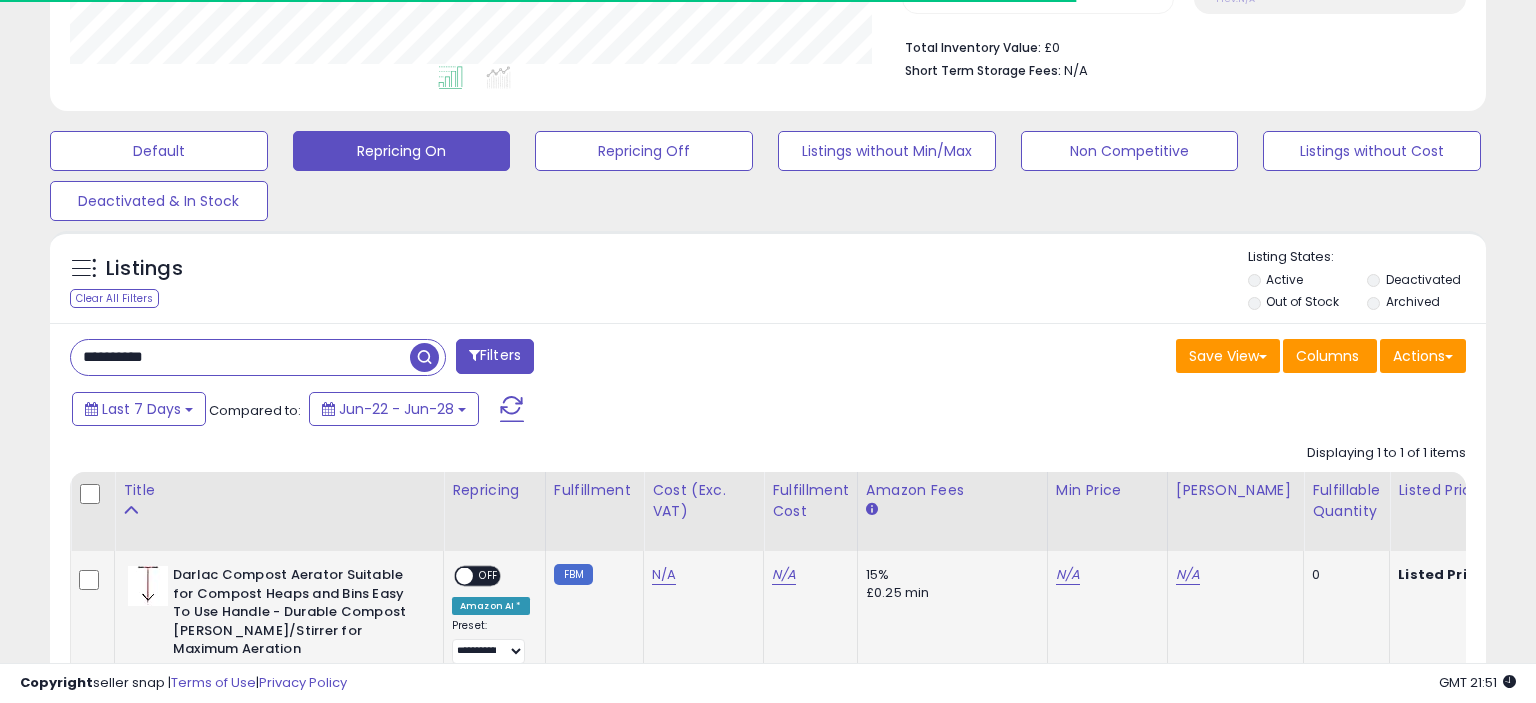 click on "N/A" 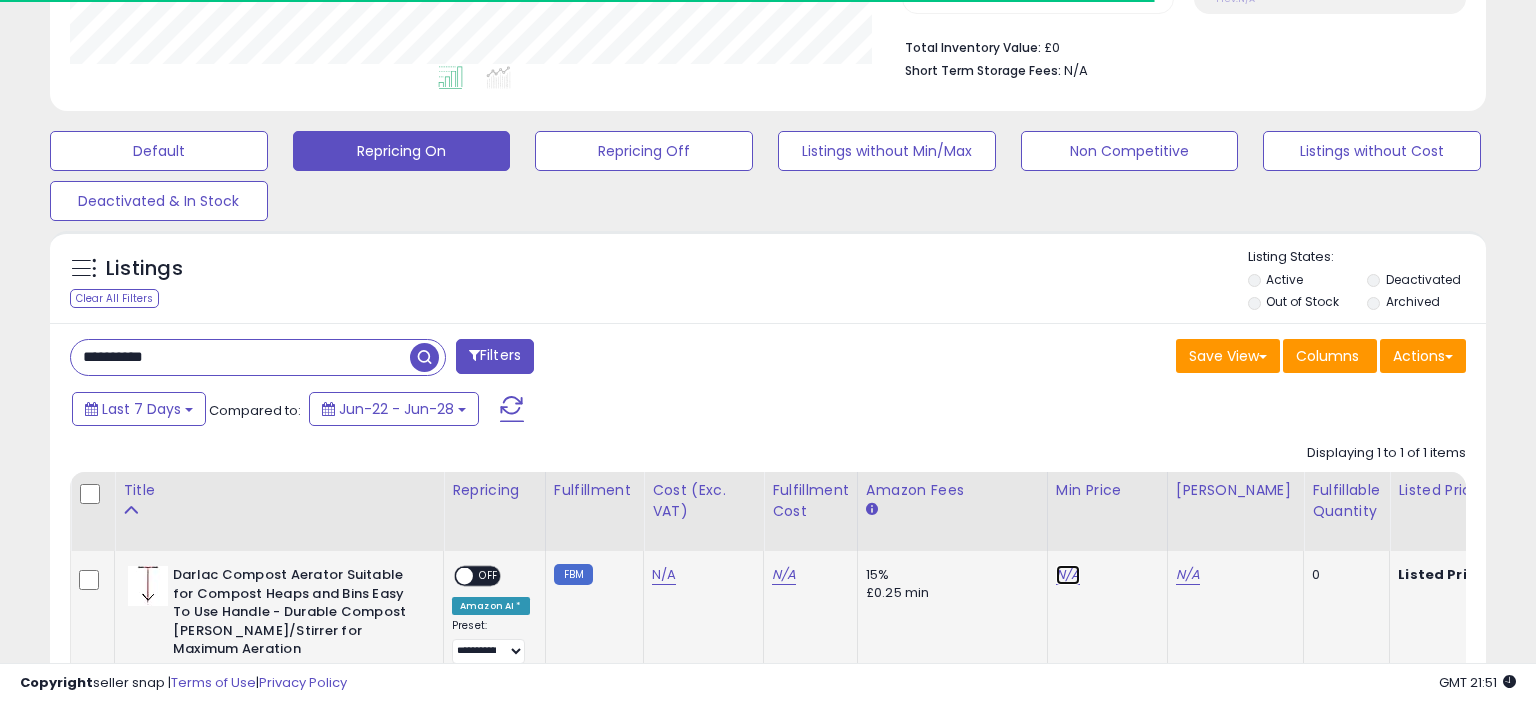 click on "N/A" at bounding box center (1068, 575) 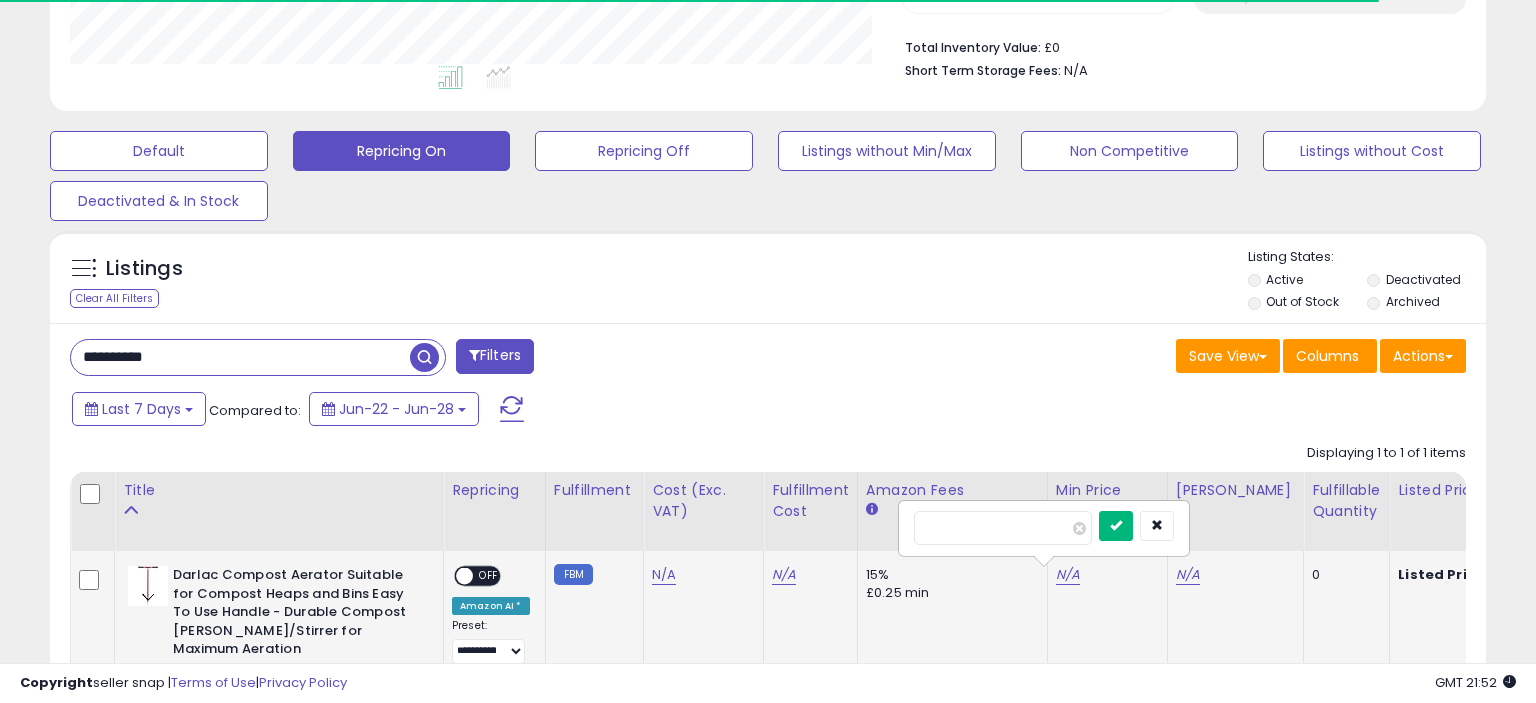 type on "*****" 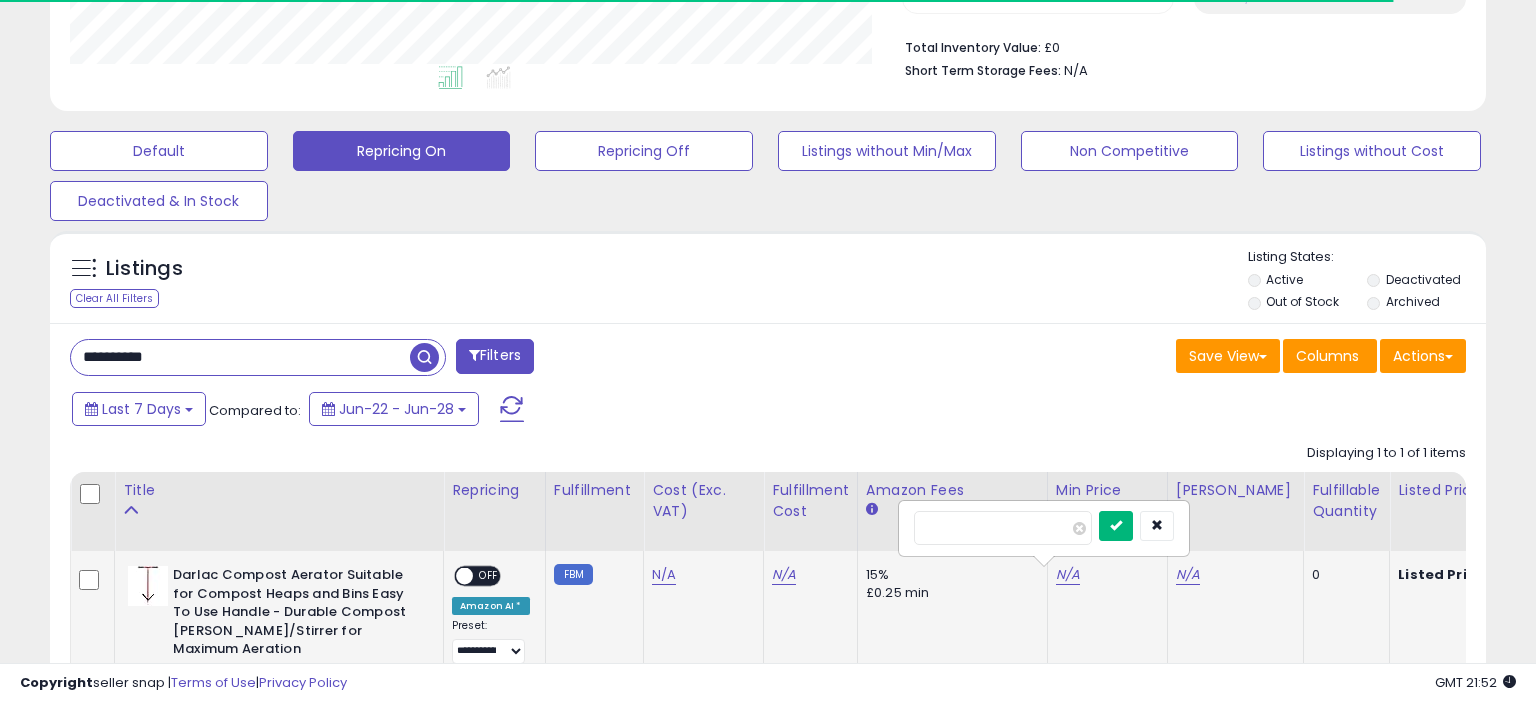 click at bounding box center [1116, 526] 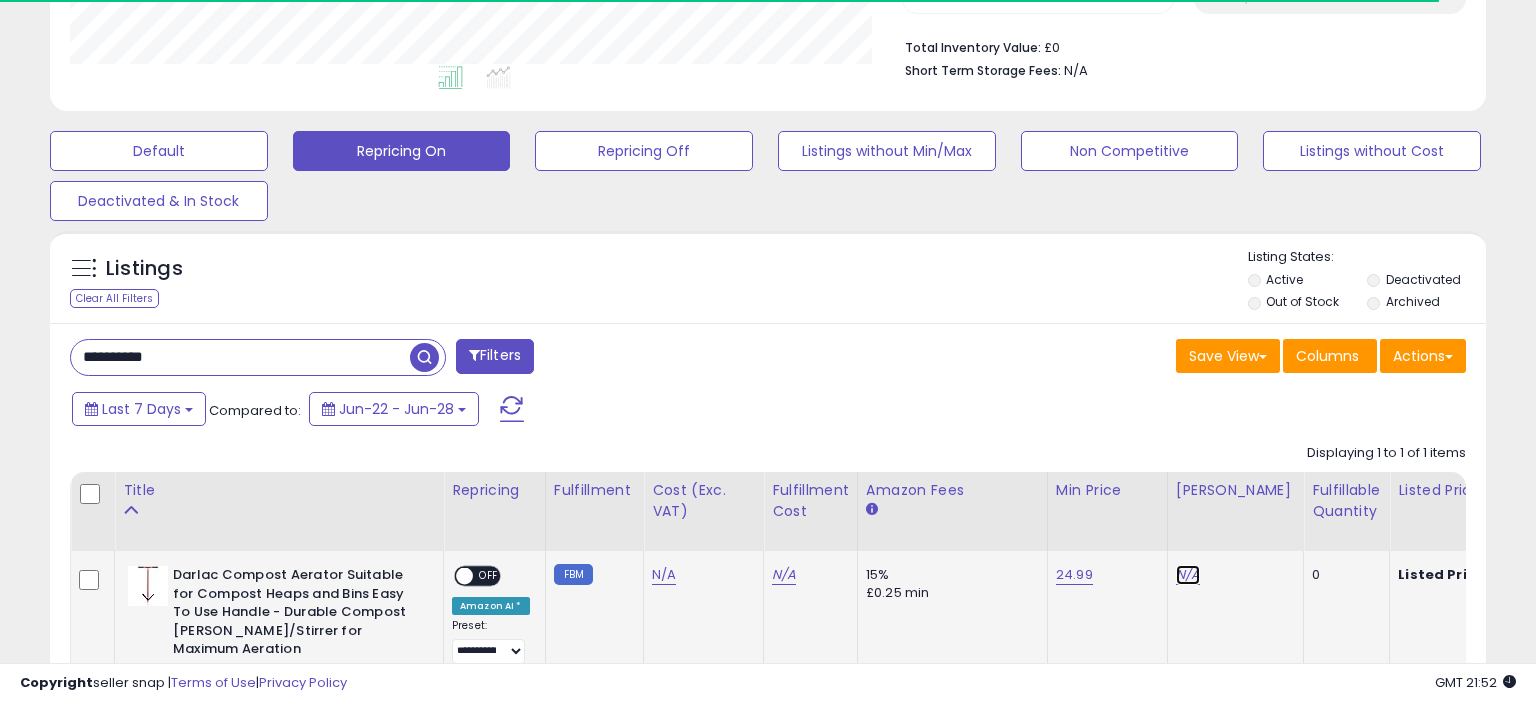 click on "N/A" at bounding box center (1188, 575) 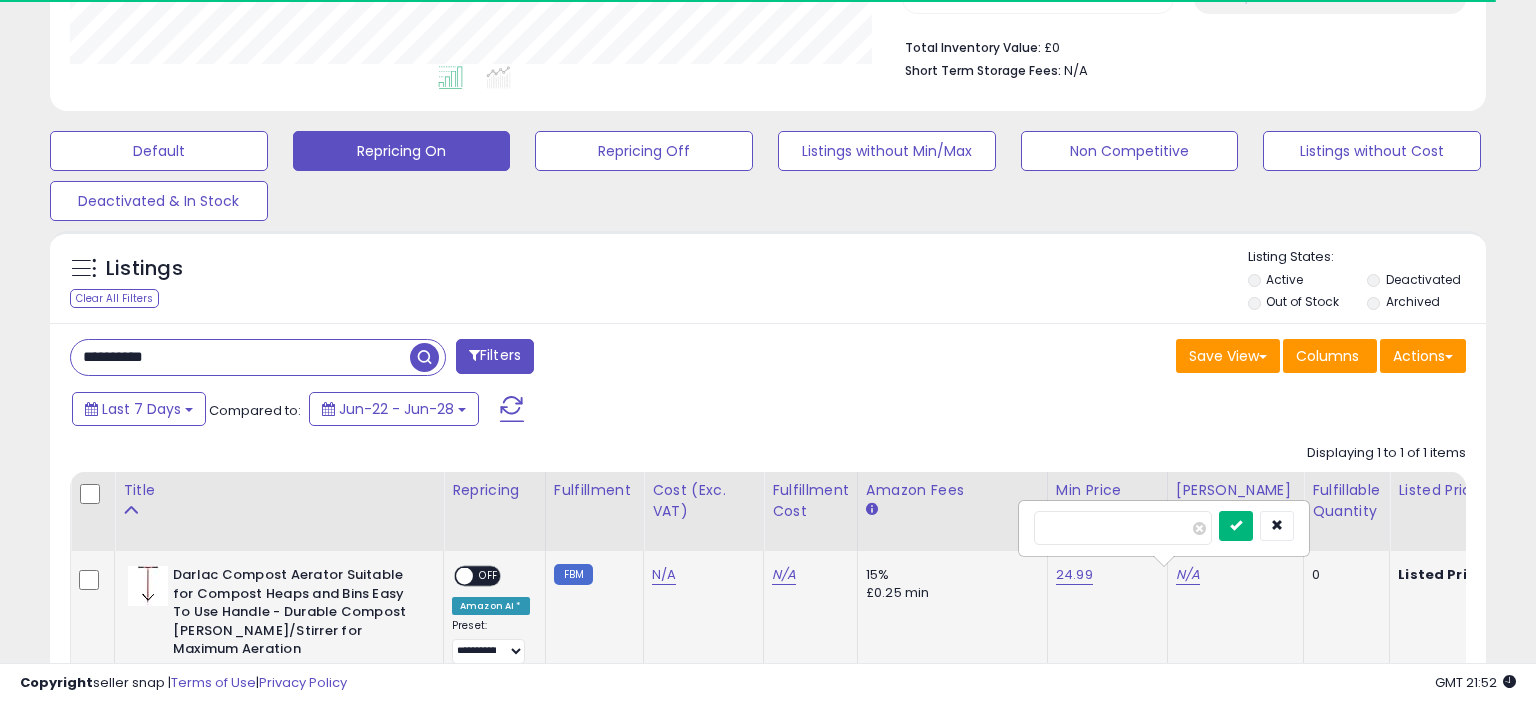 type on "*****" 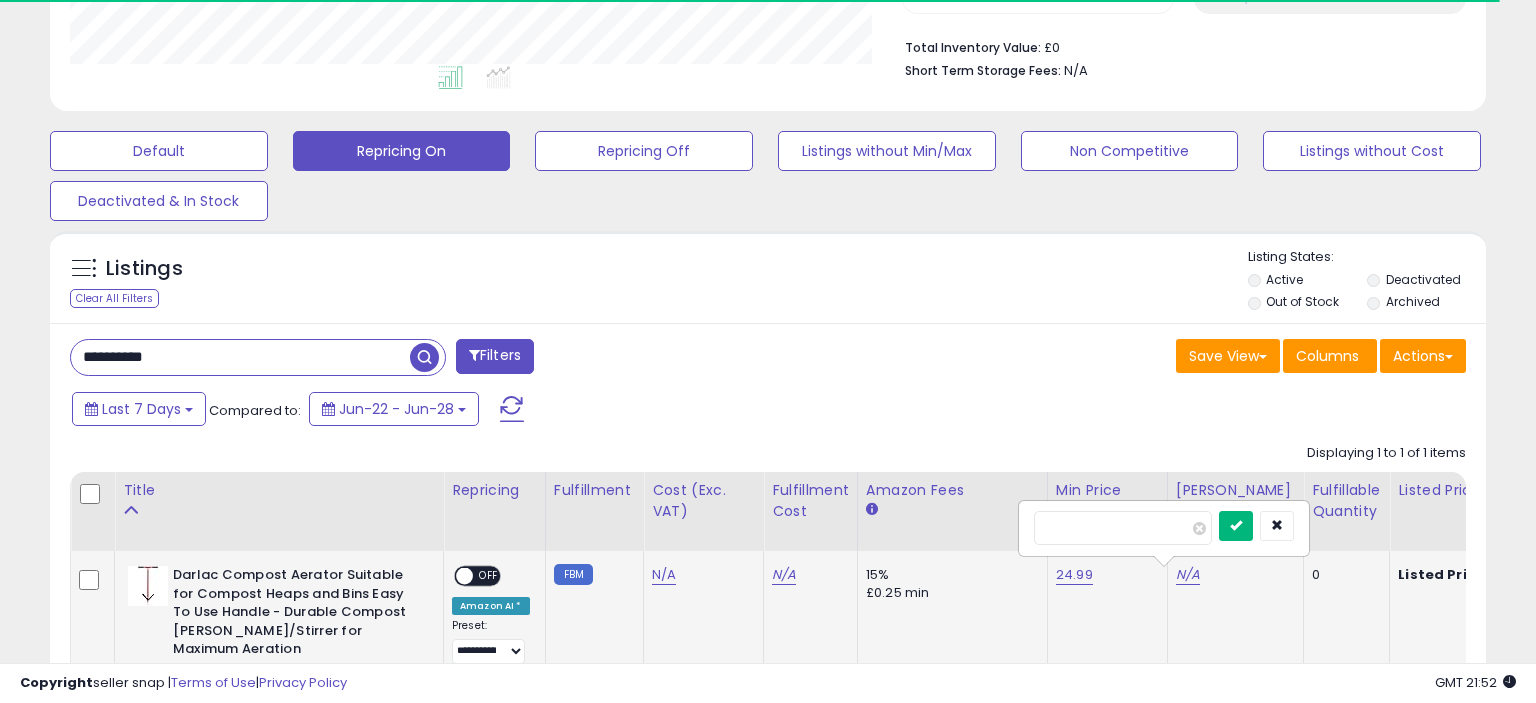 click at bounding box center [1236, 526] 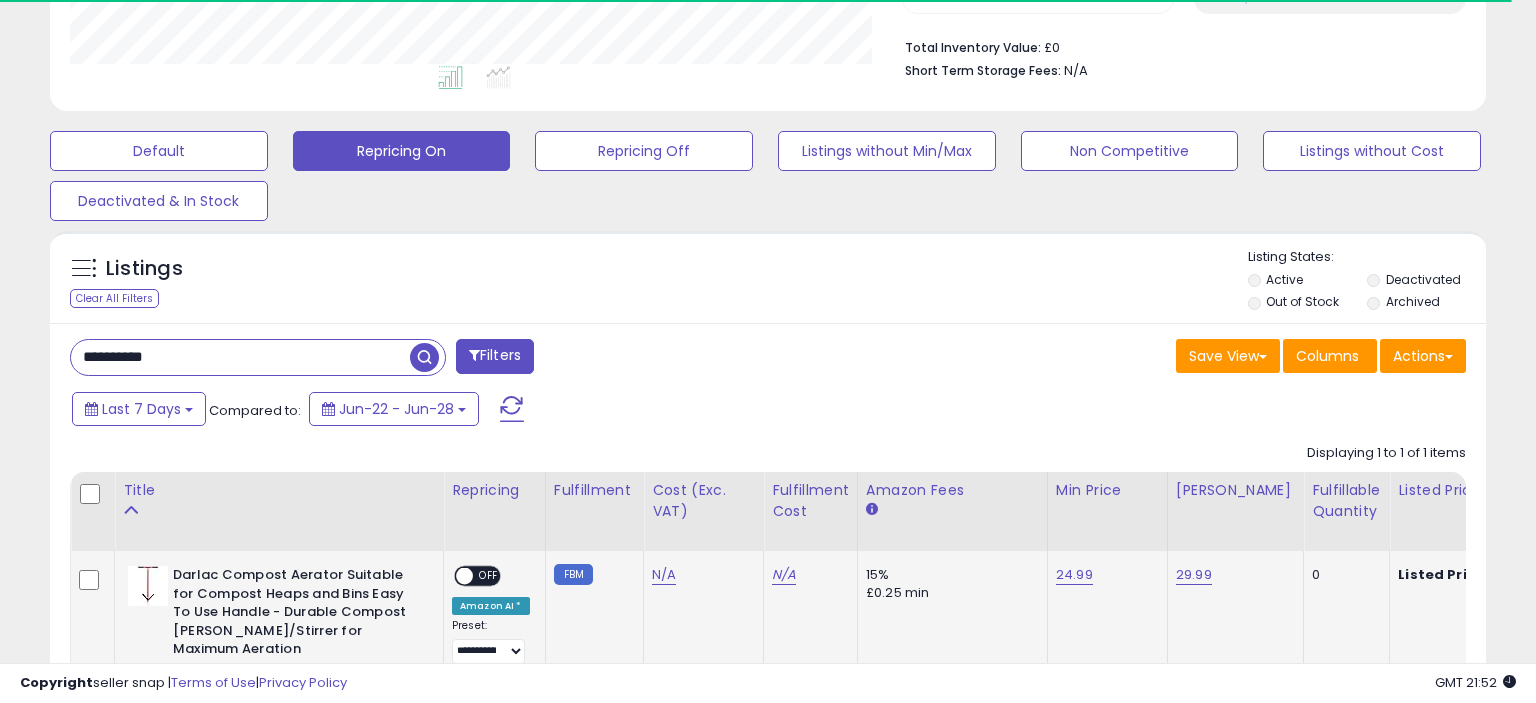 click on "OFF" at bounding box center [489, 576] 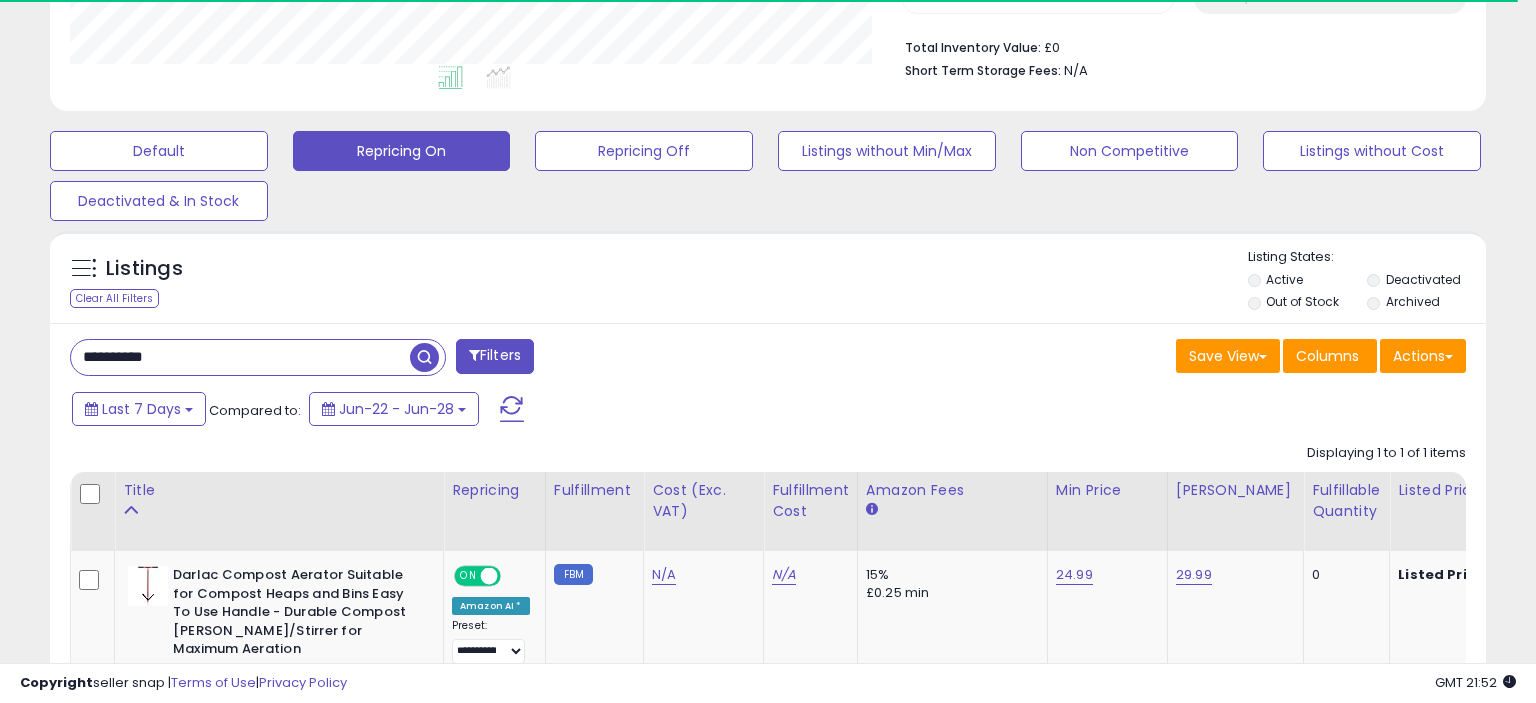scroll, scrollTop: 677, scrollLeft: 0, axis: vertical 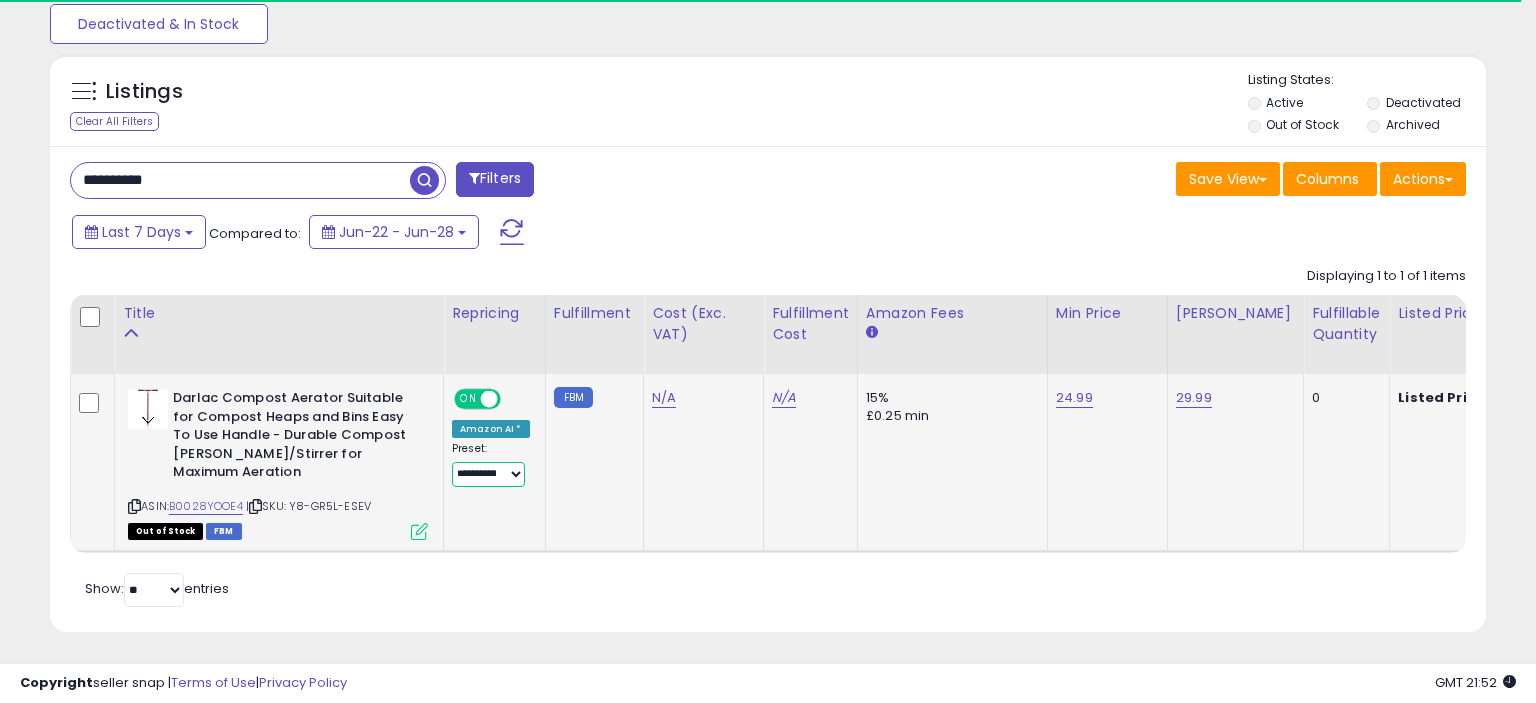 click on "**********" at bounding box center (488, 474) 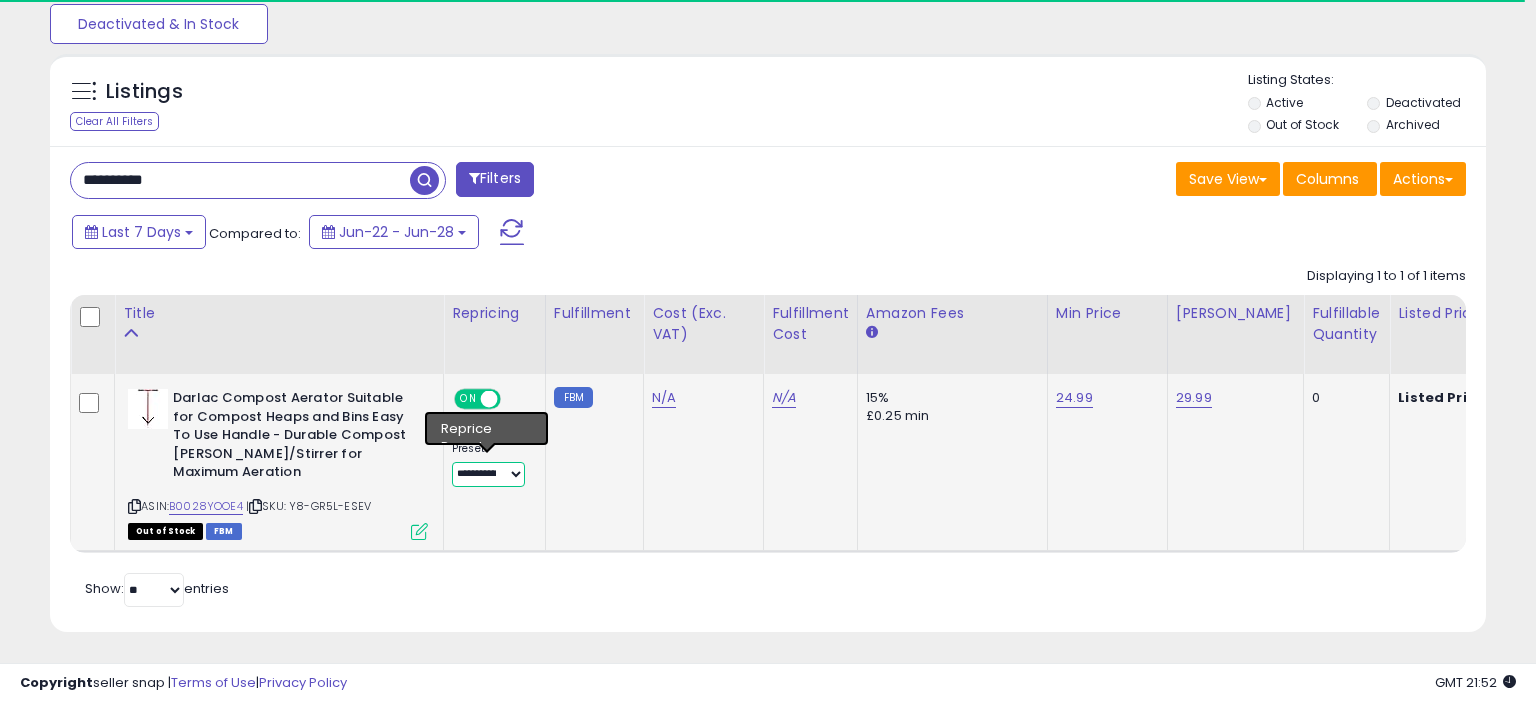 select on "**********" 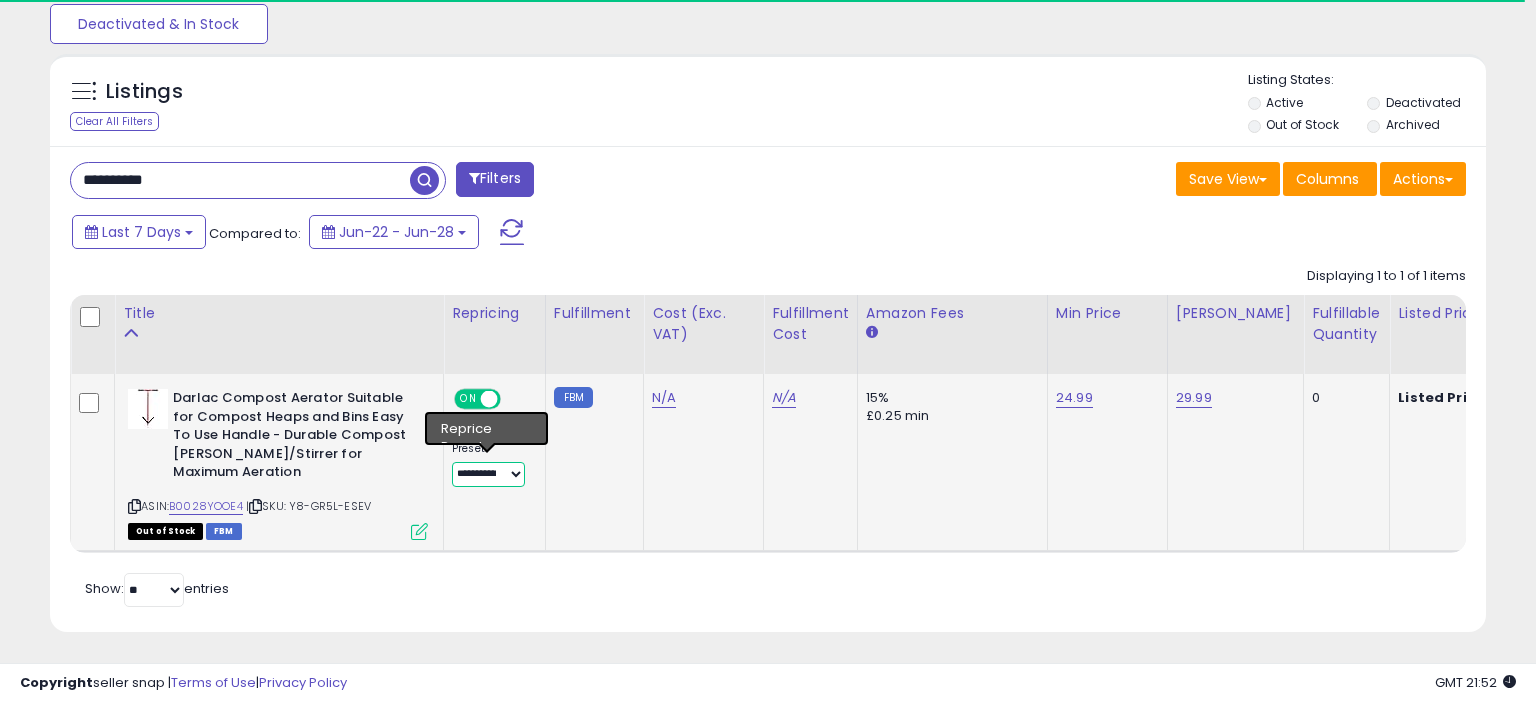 click on "**********" at bounding box center (0, 0) 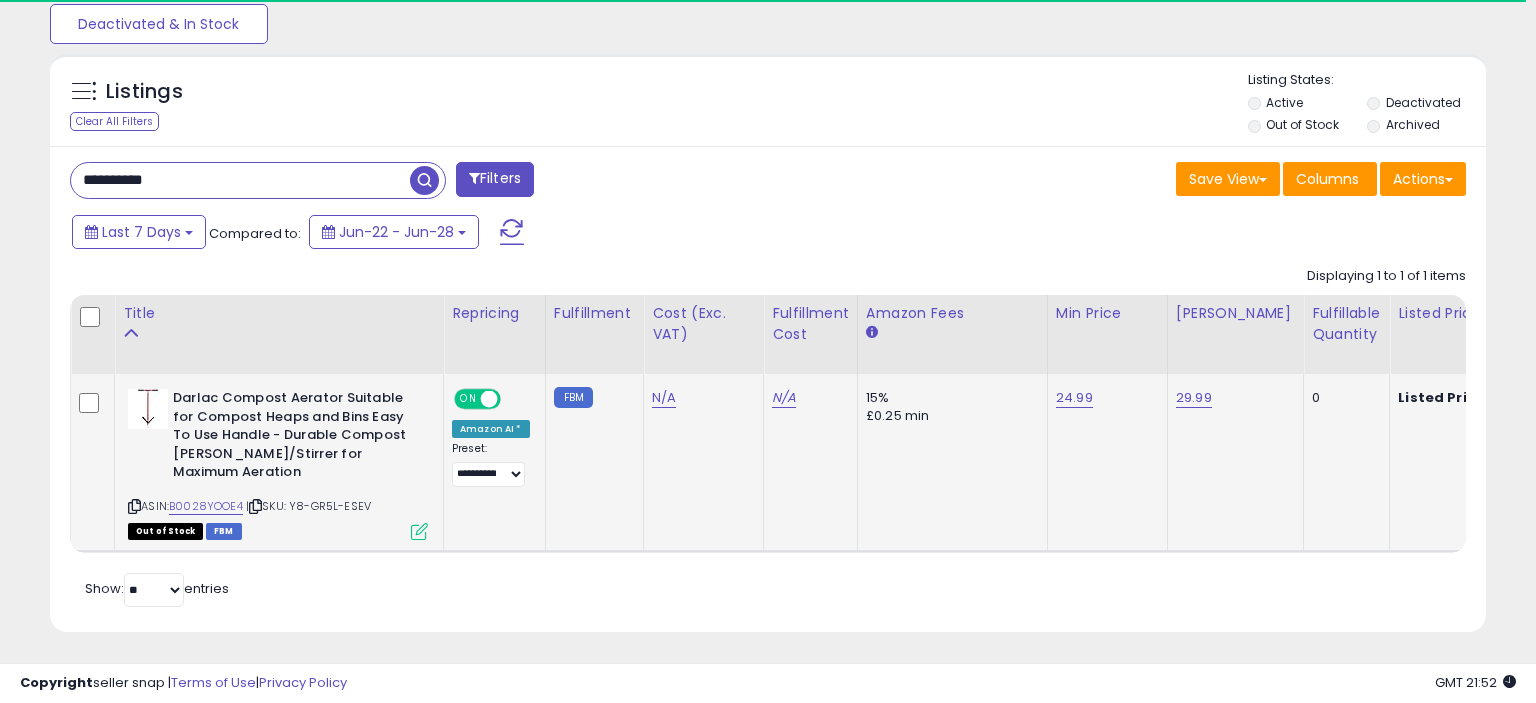 drag, startPoint x: 700, startPoint y: 509, endPoint x: 719, endPoint y: 505, distance: 19.416489 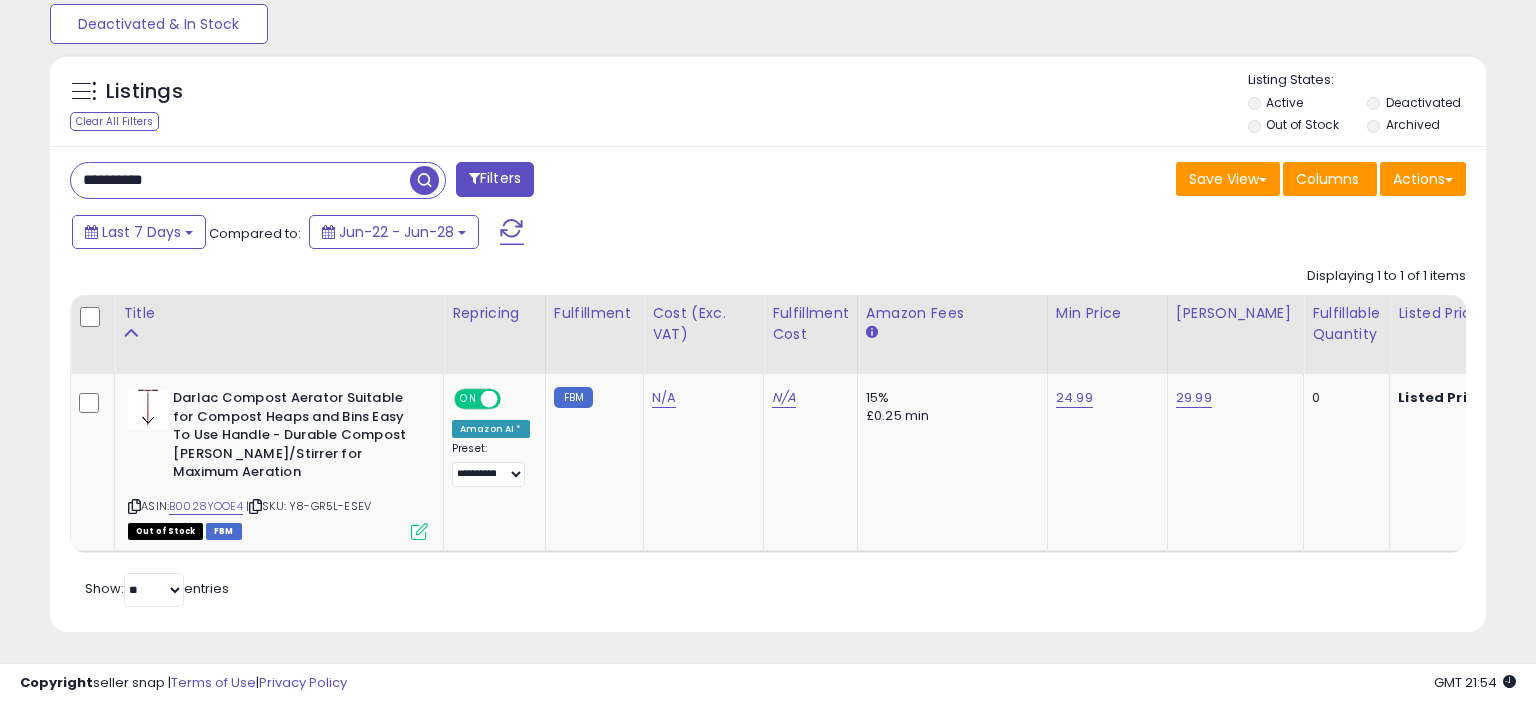 click on "**********" at bounding box center (240, 180) 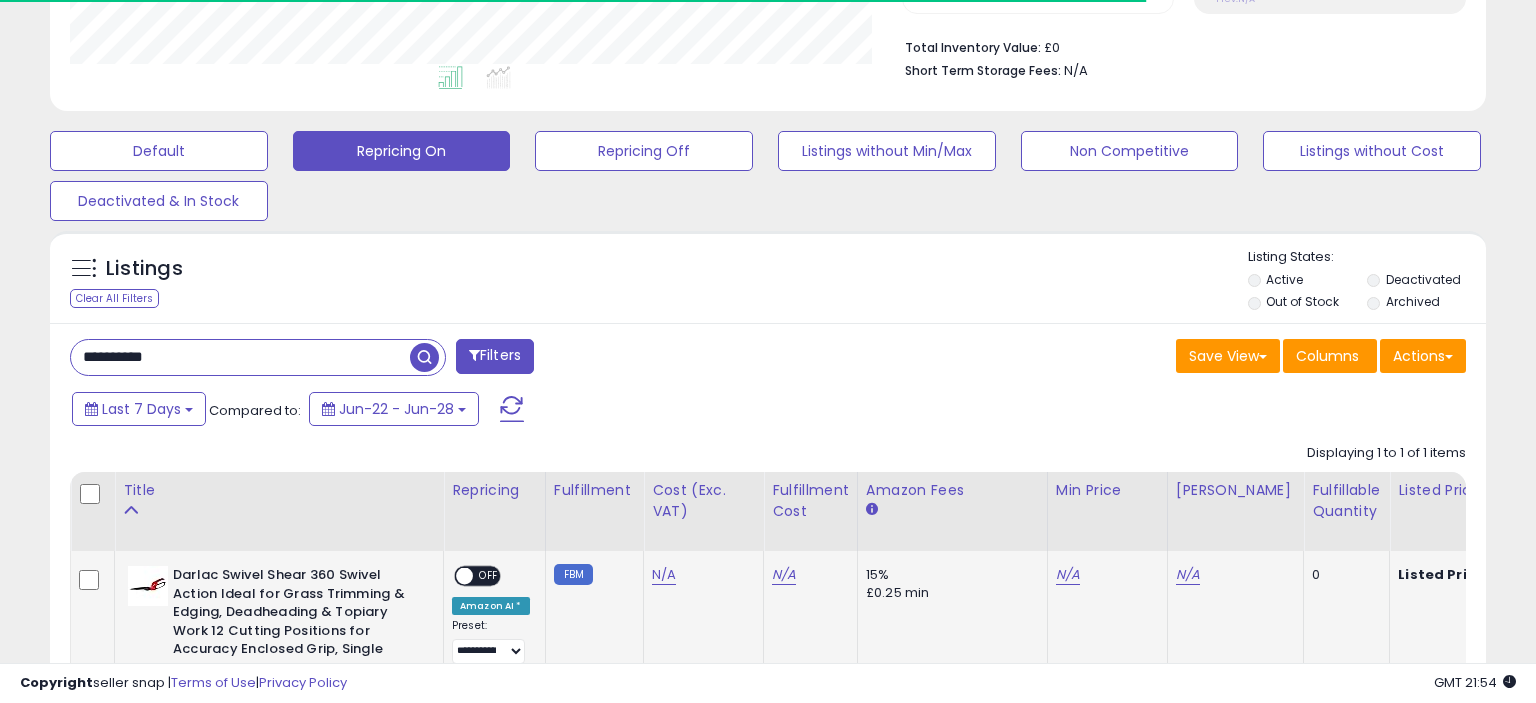 scroll, scrollTop: 999590, scrollLeft: 999168, axis: both 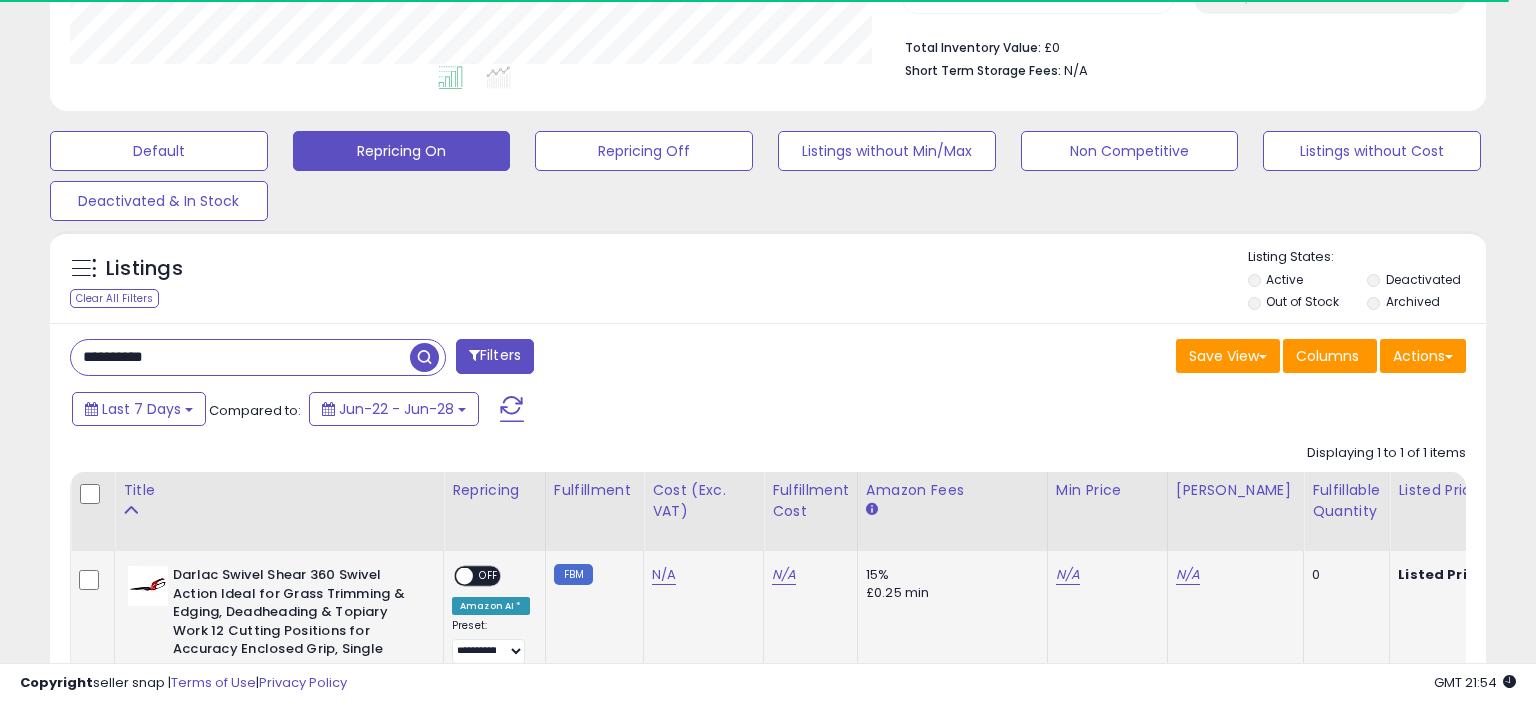 click on "N/A" 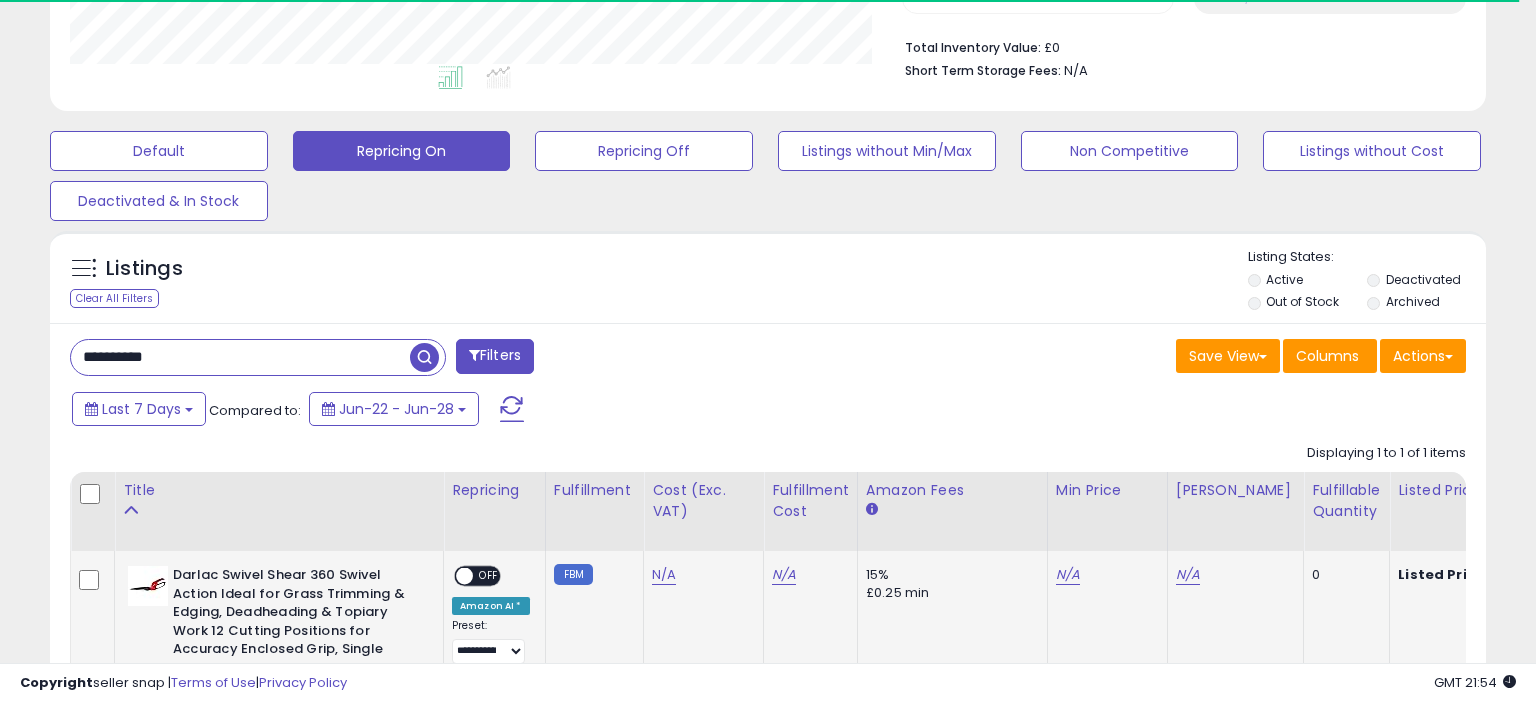 click on "N/A" 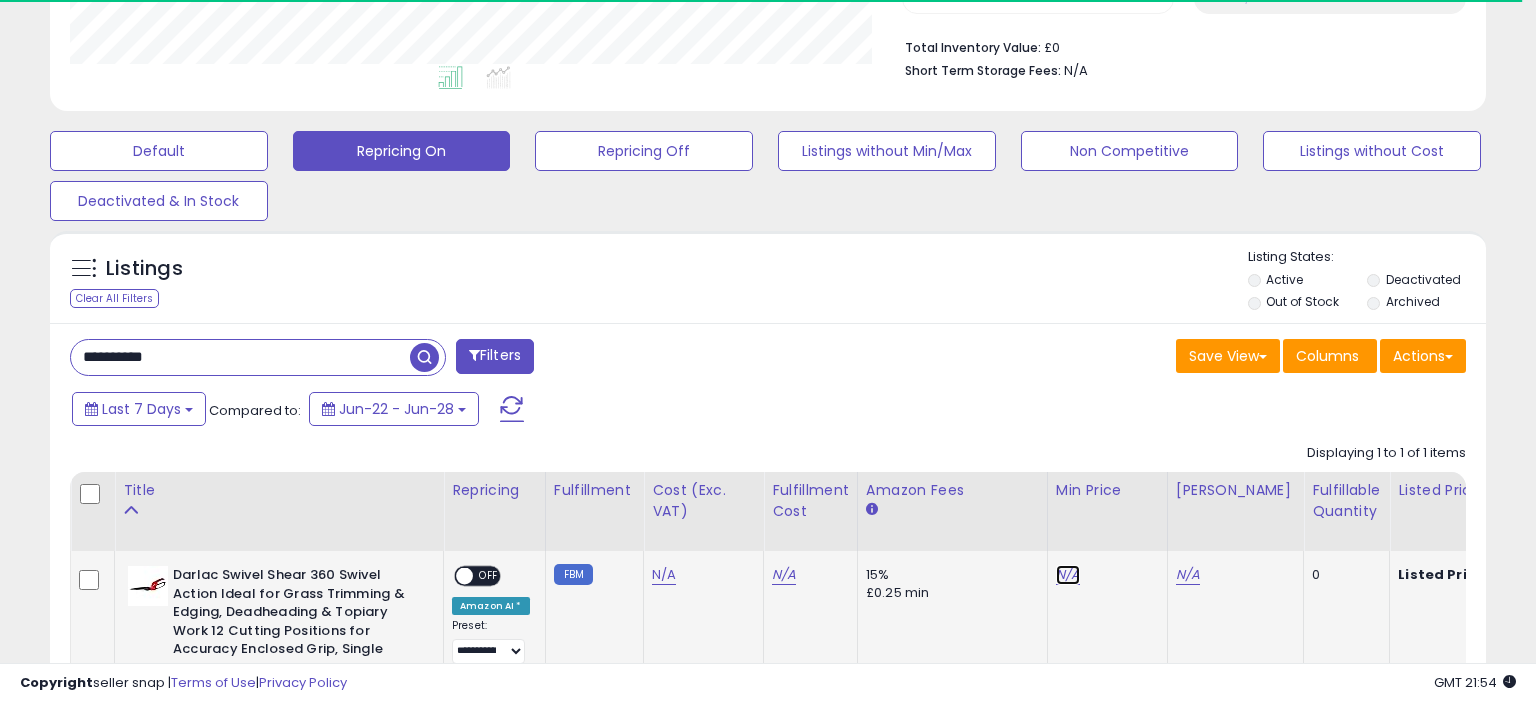 click on "N/A" at bounding box center (1068, 575) 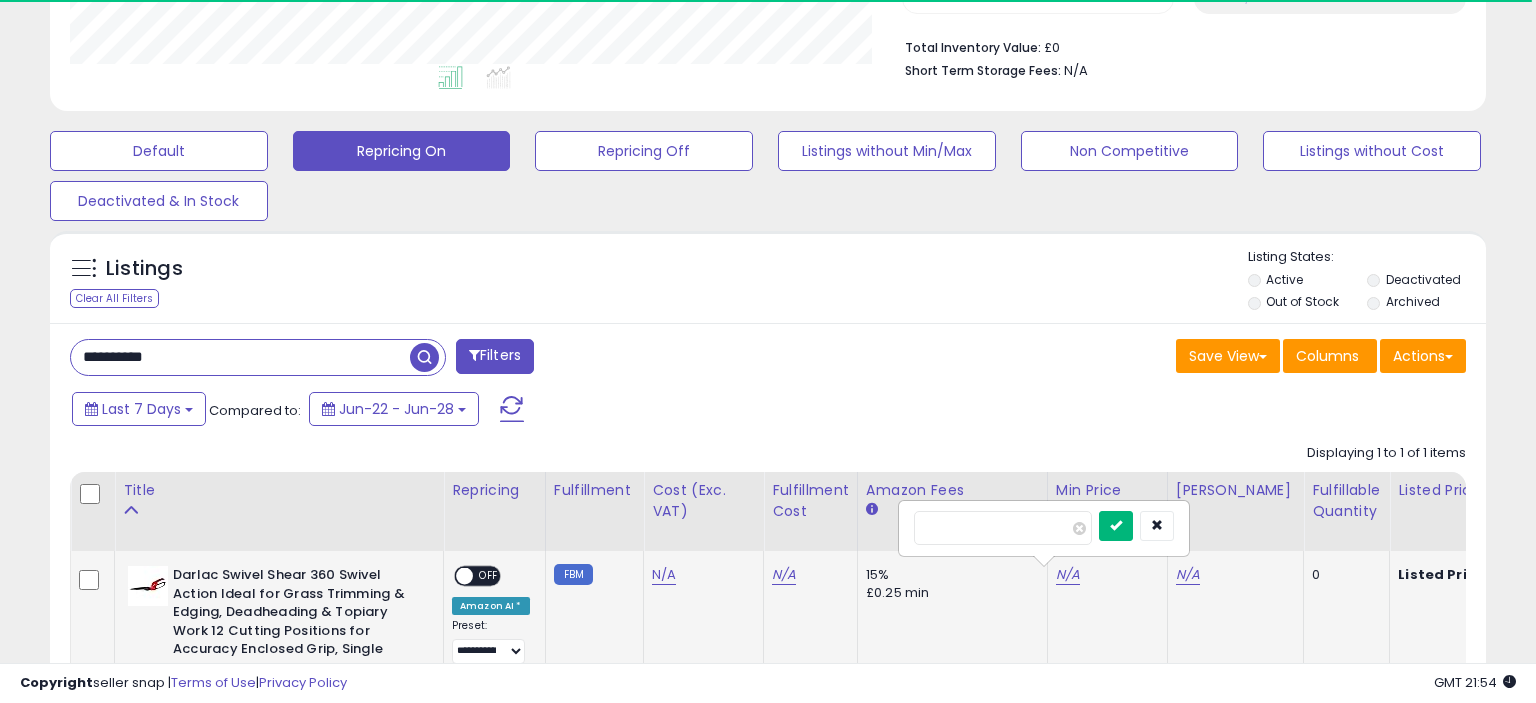 type on "*****" 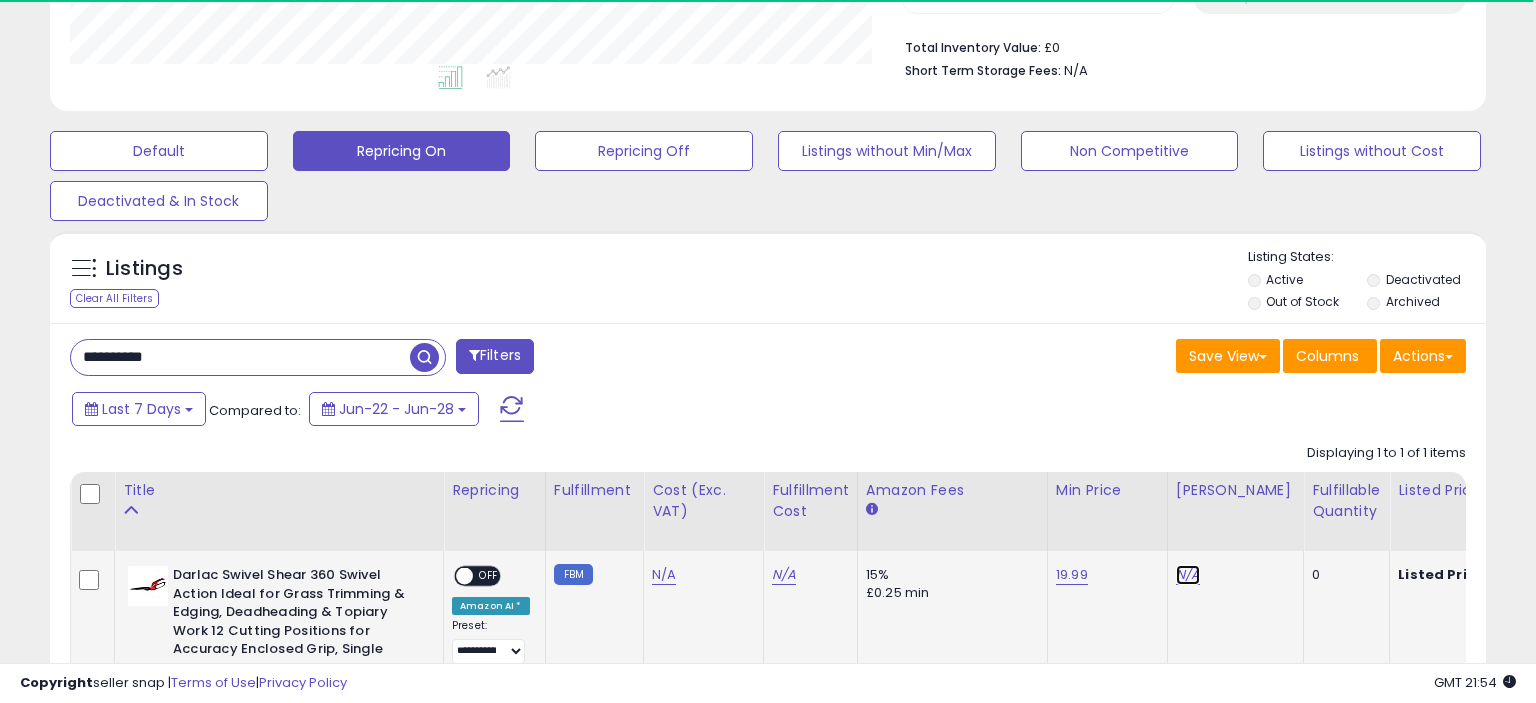 click on "N/A" at bounding box center (1188, 575) 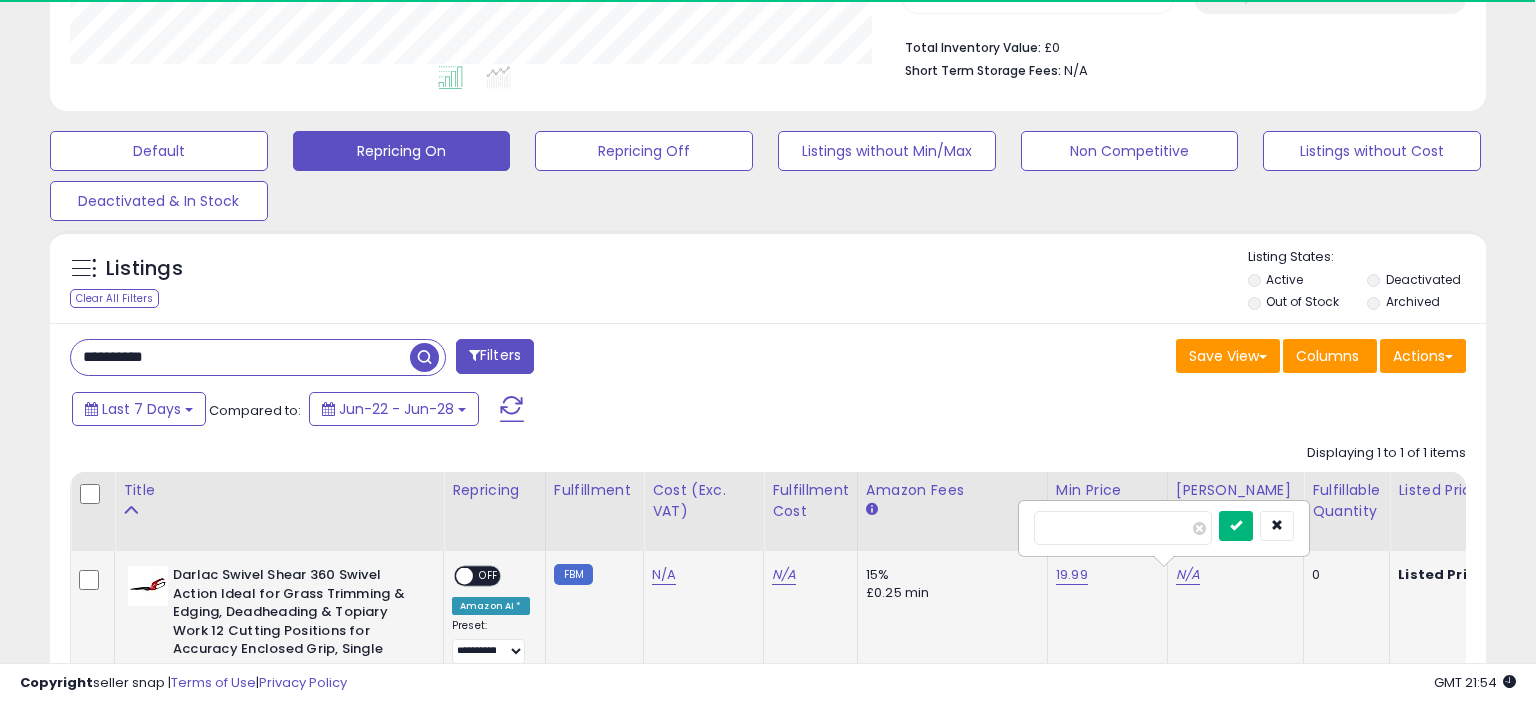 type on "*****" 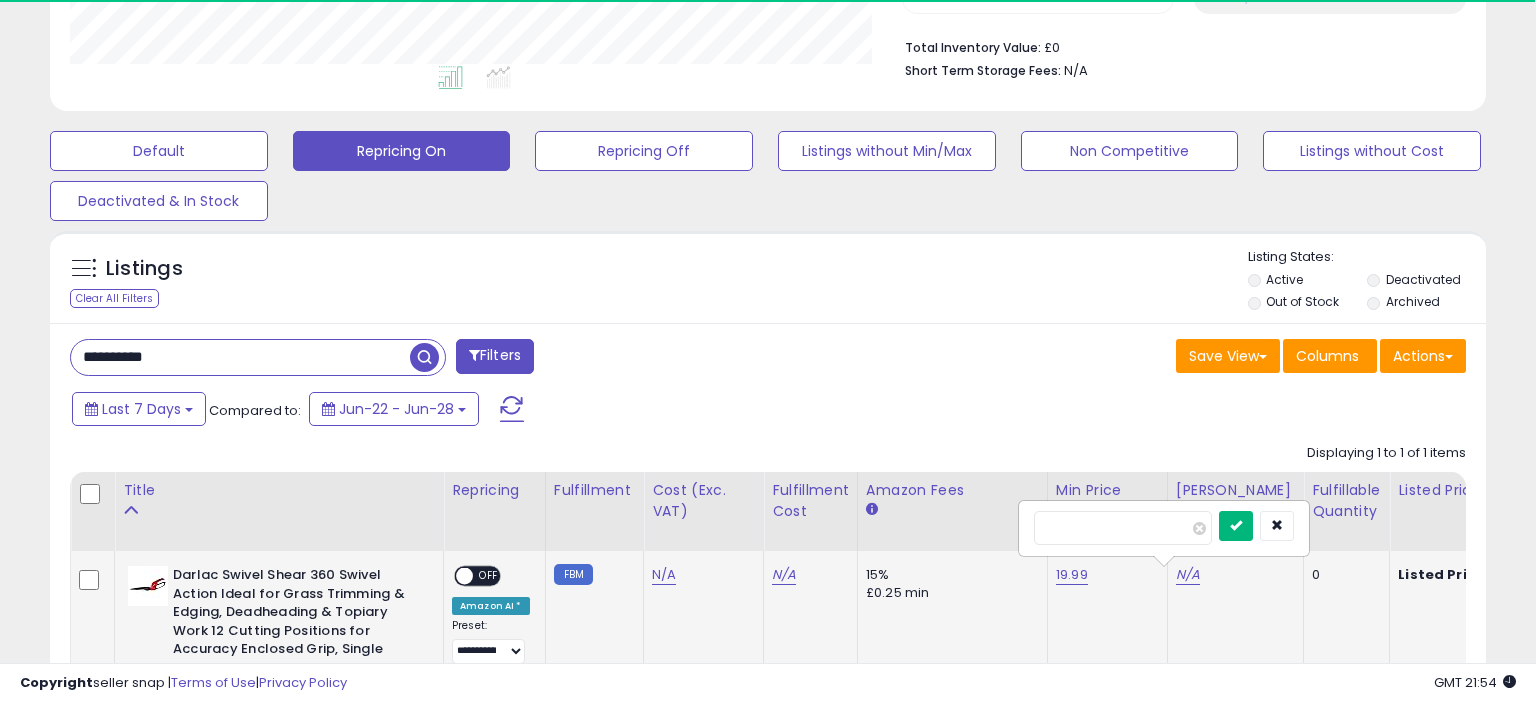 click at bounding box center (1236, 525) 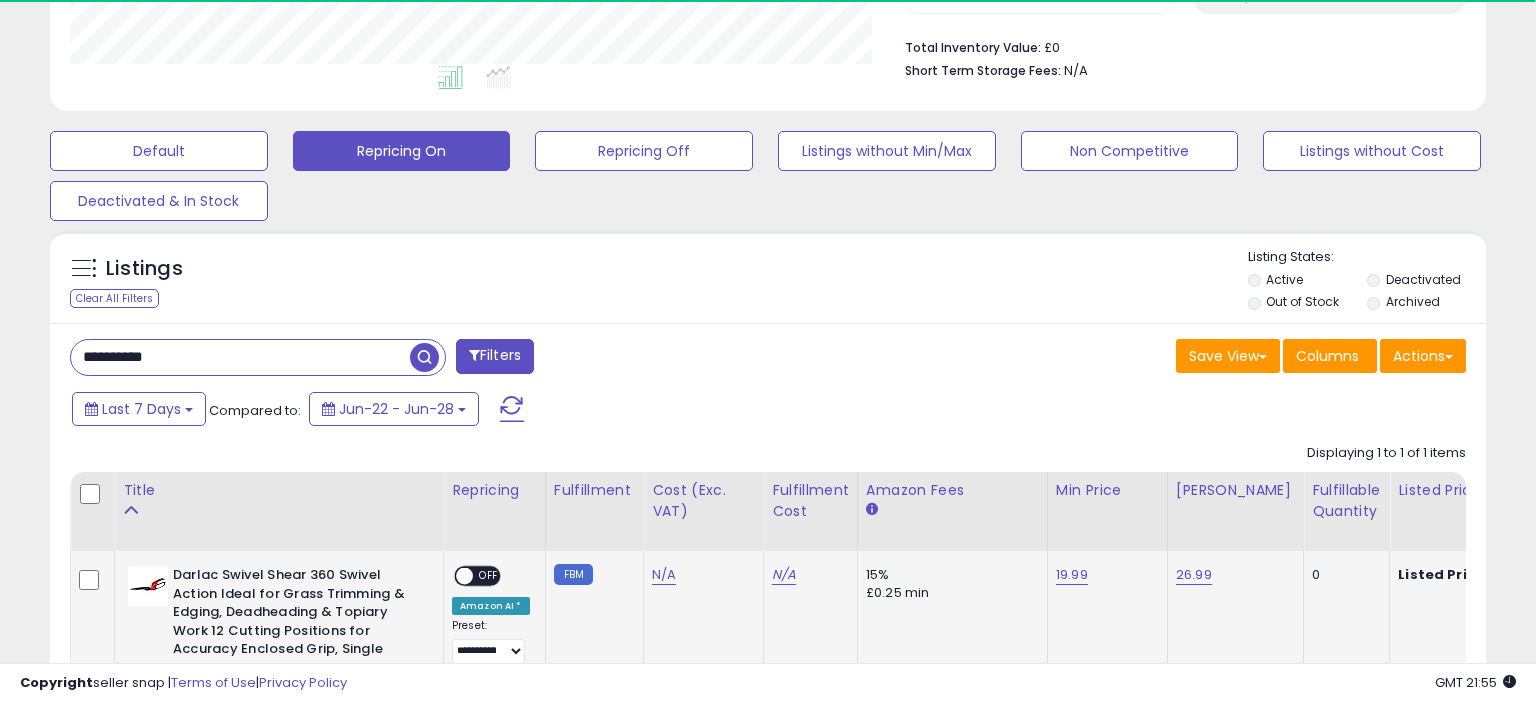 click at bounding box center [464, 576] 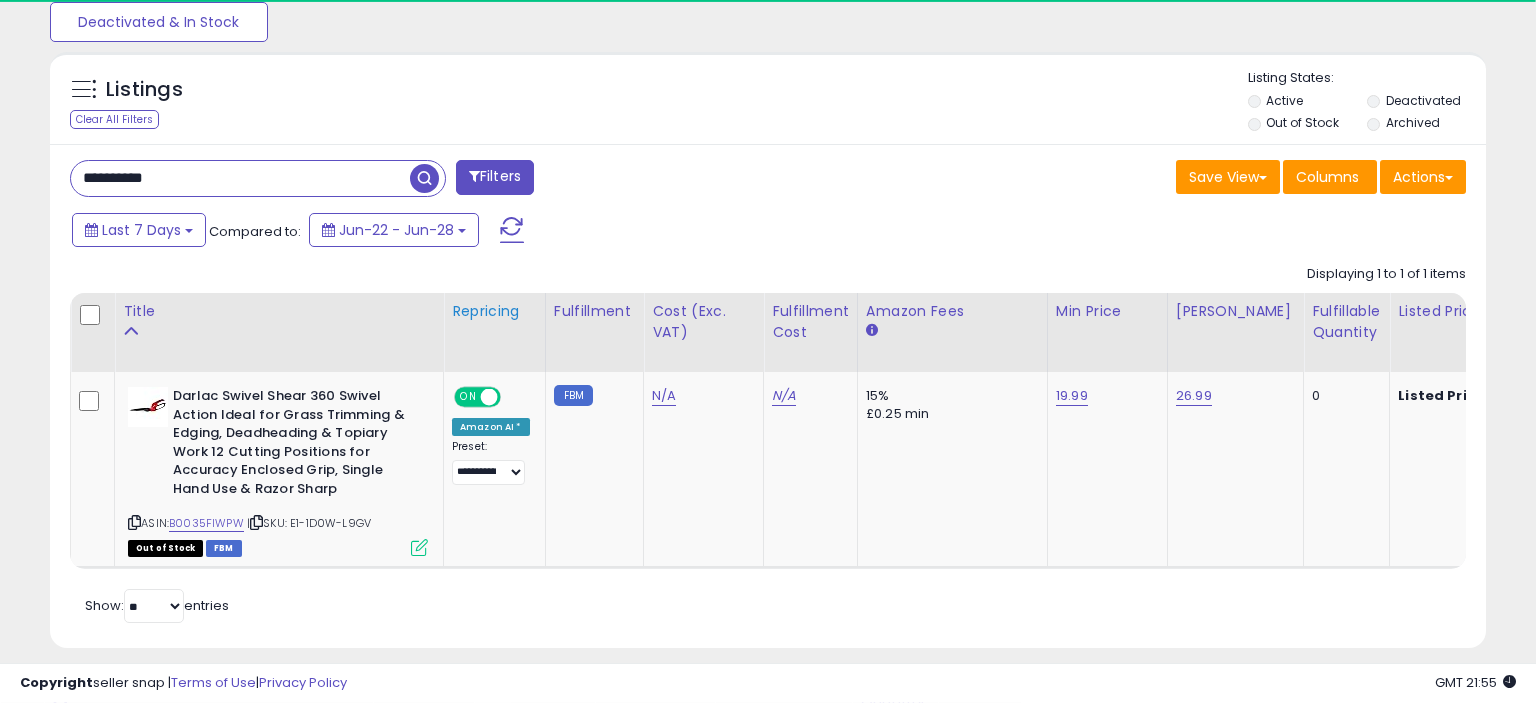 scroll, scrollTop: 696, scrollLeft: 0, axis: vertical 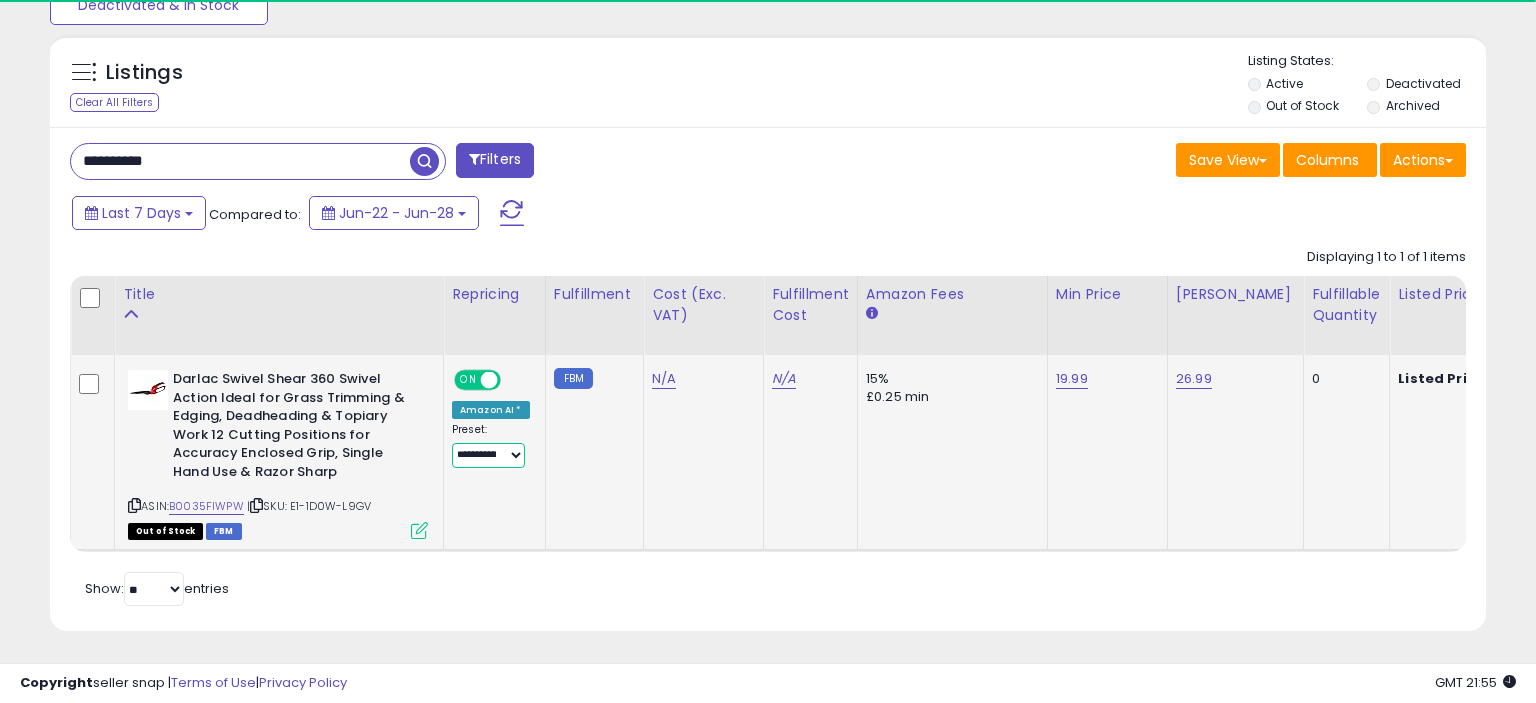 click on "**********" at bounding box center (488, 455) 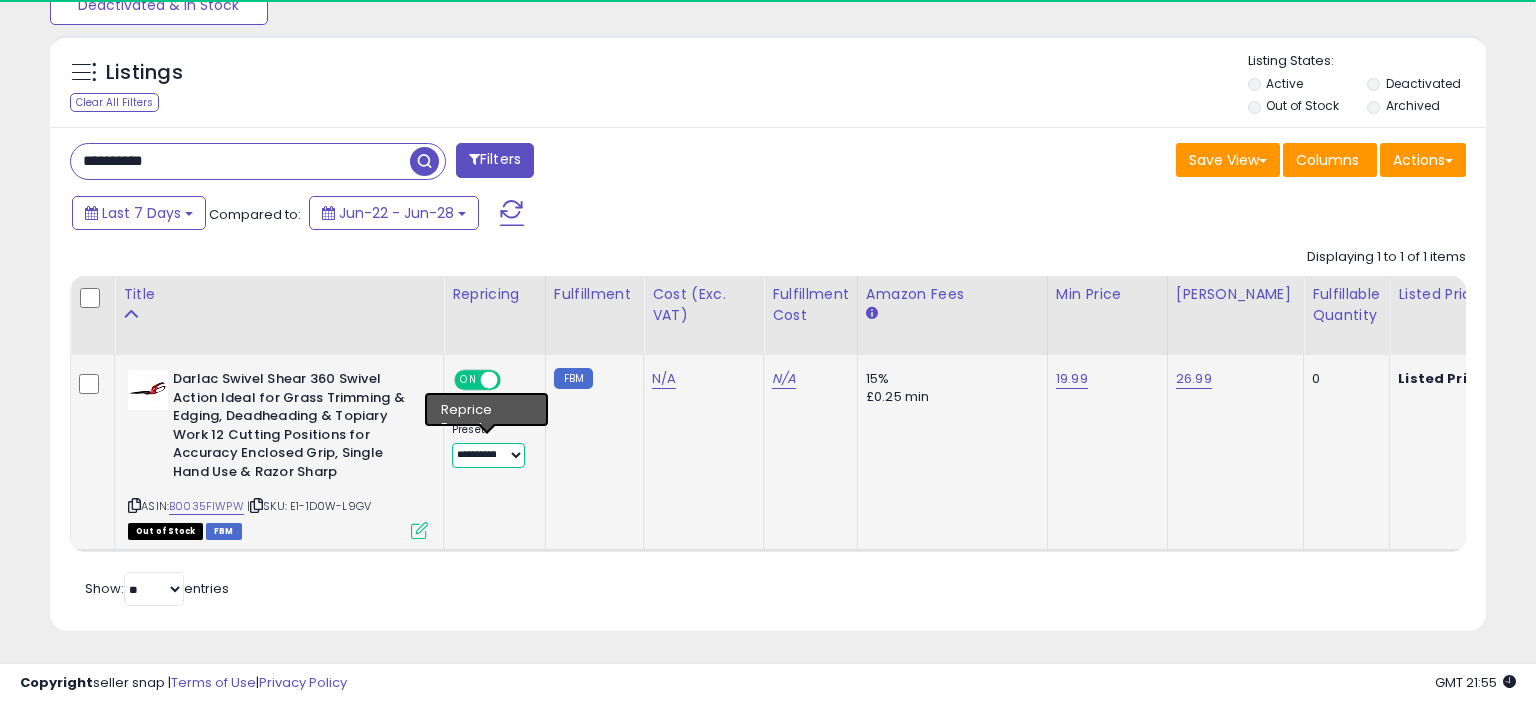select on "**********" 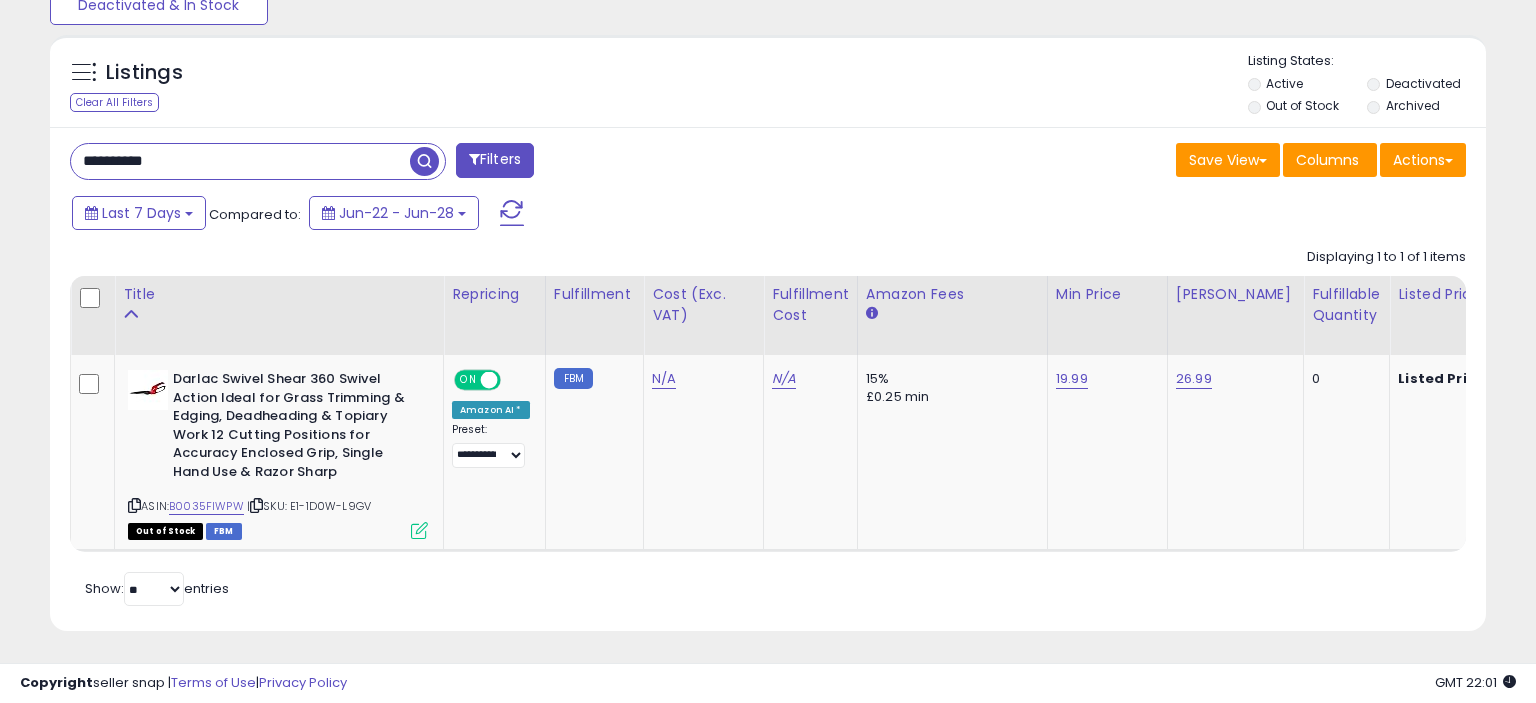 click on "**********" at bounding box center (240, 161) 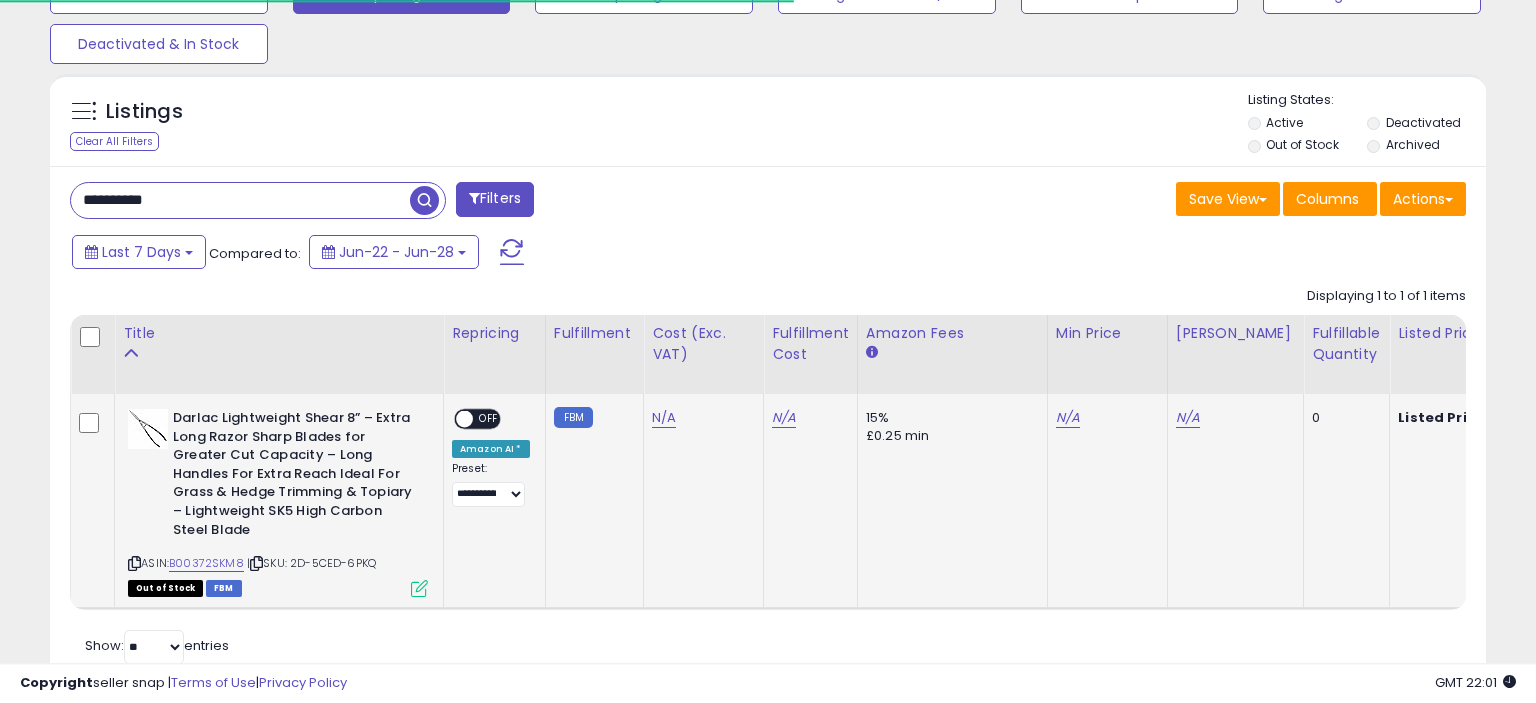 scroll, scrollTop: 715, scrollLeft: 0, axis: vertical 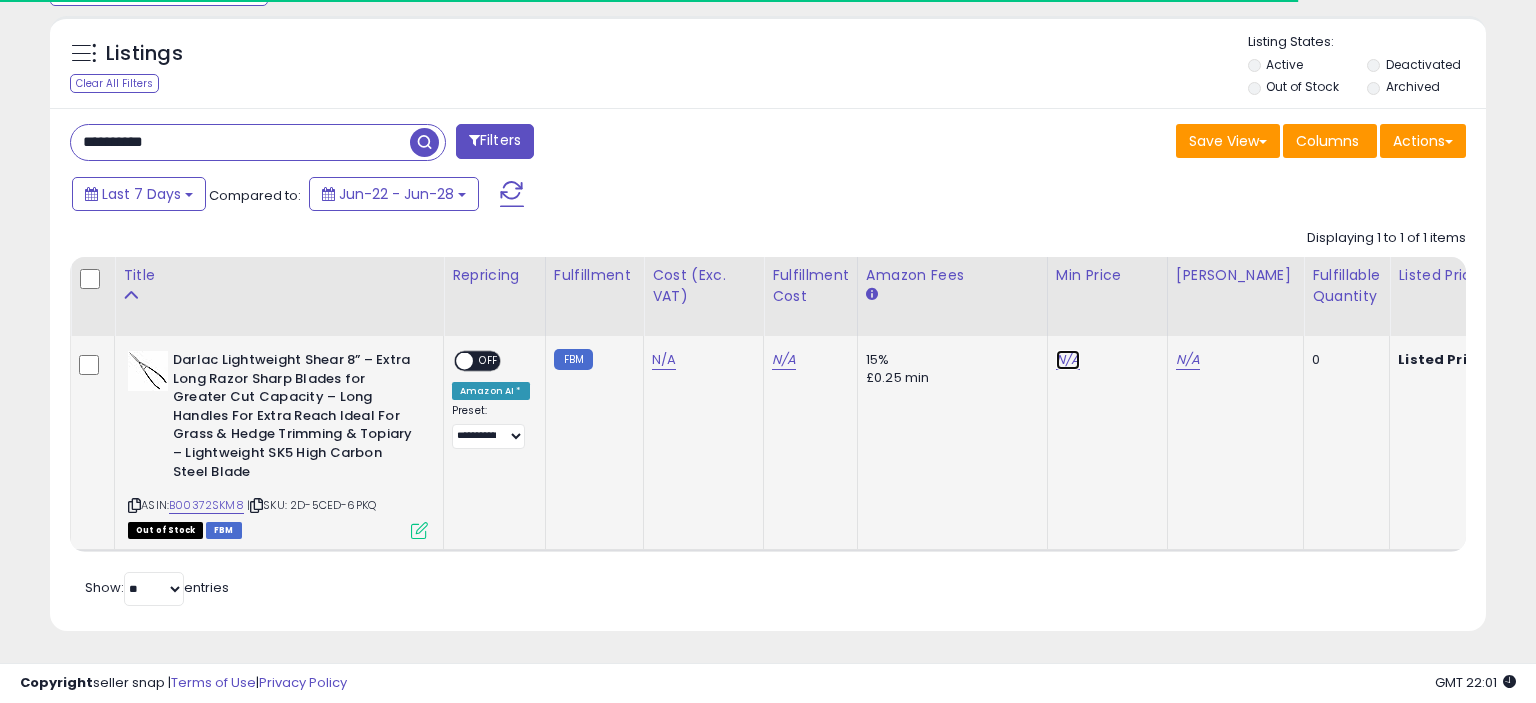 click on "N/A" at bounding box center (1068, 360) 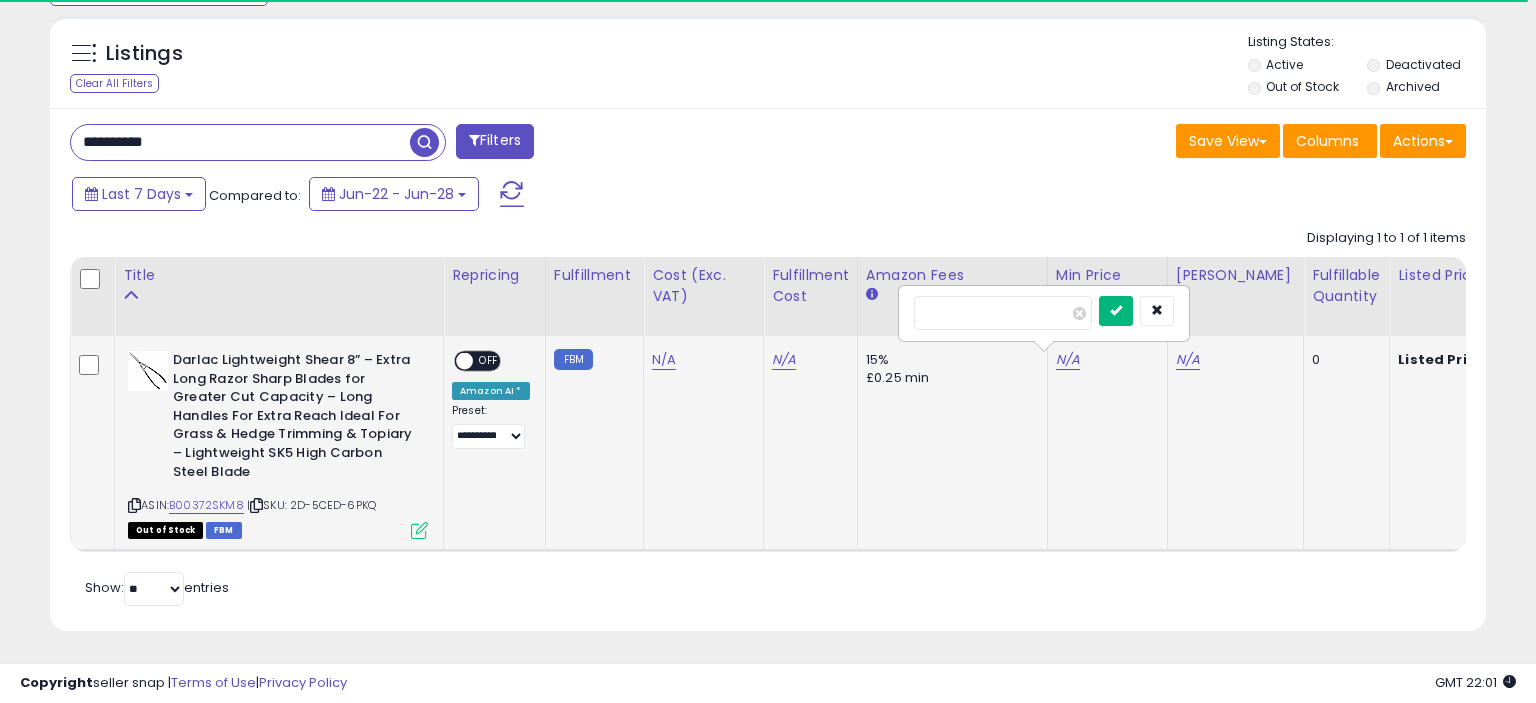 type on "*****" 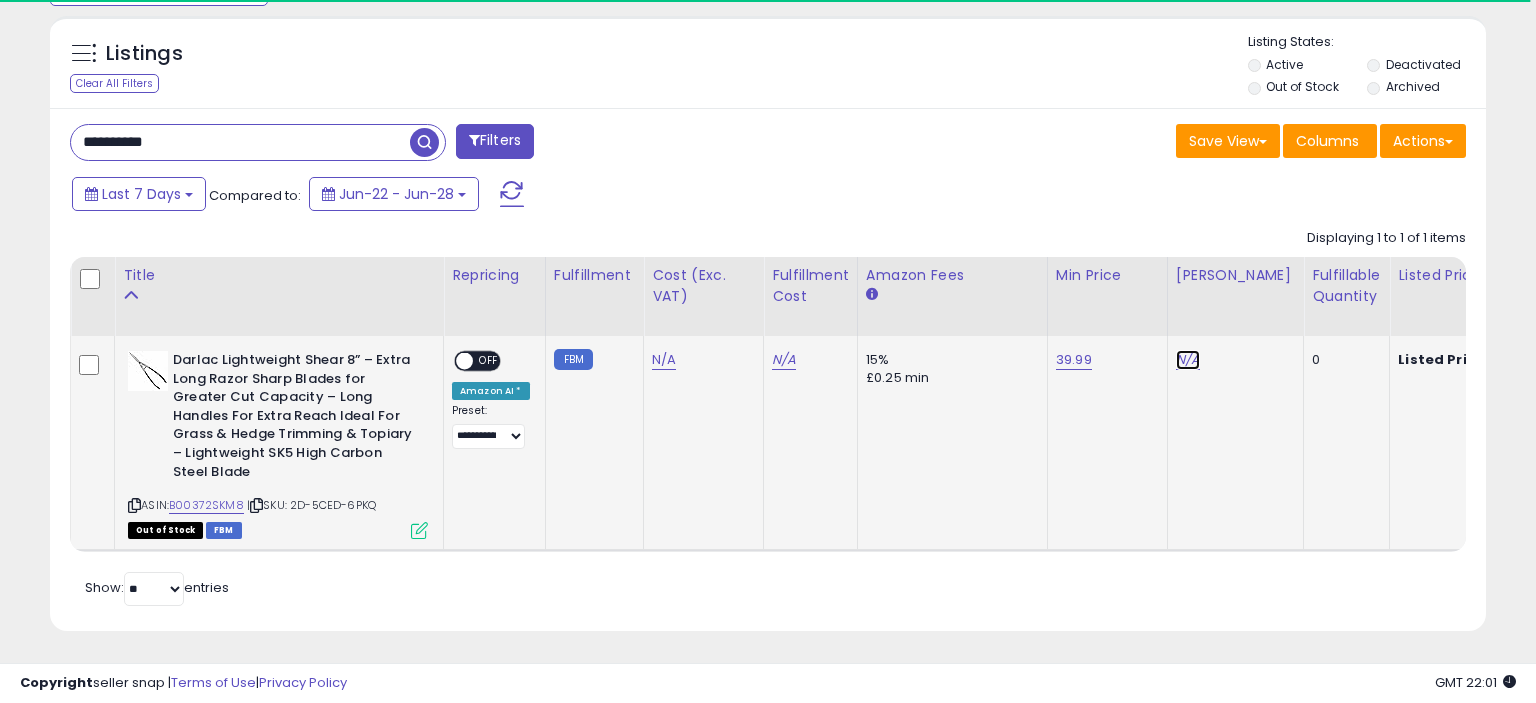 click on "N/A" at bounding box center (1188, 360) 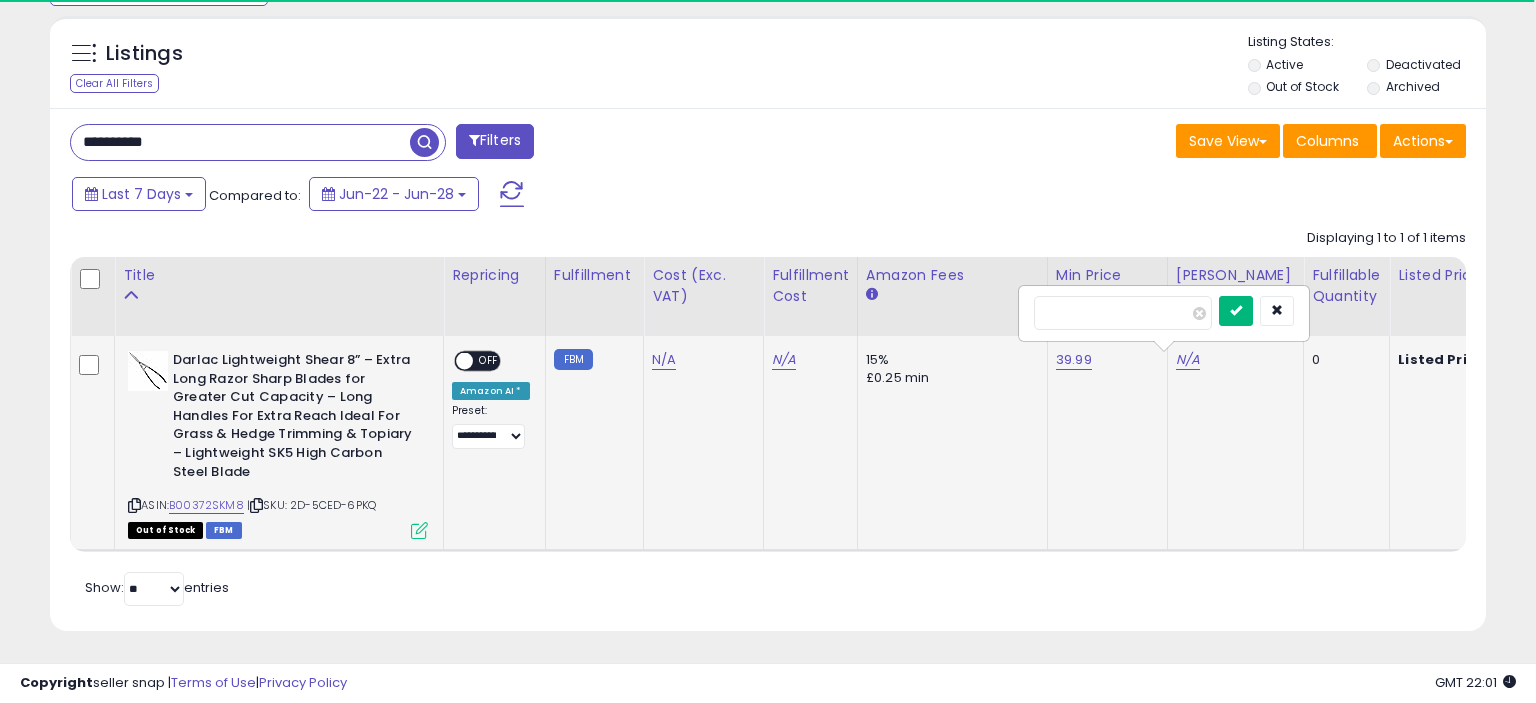 type on "*****" 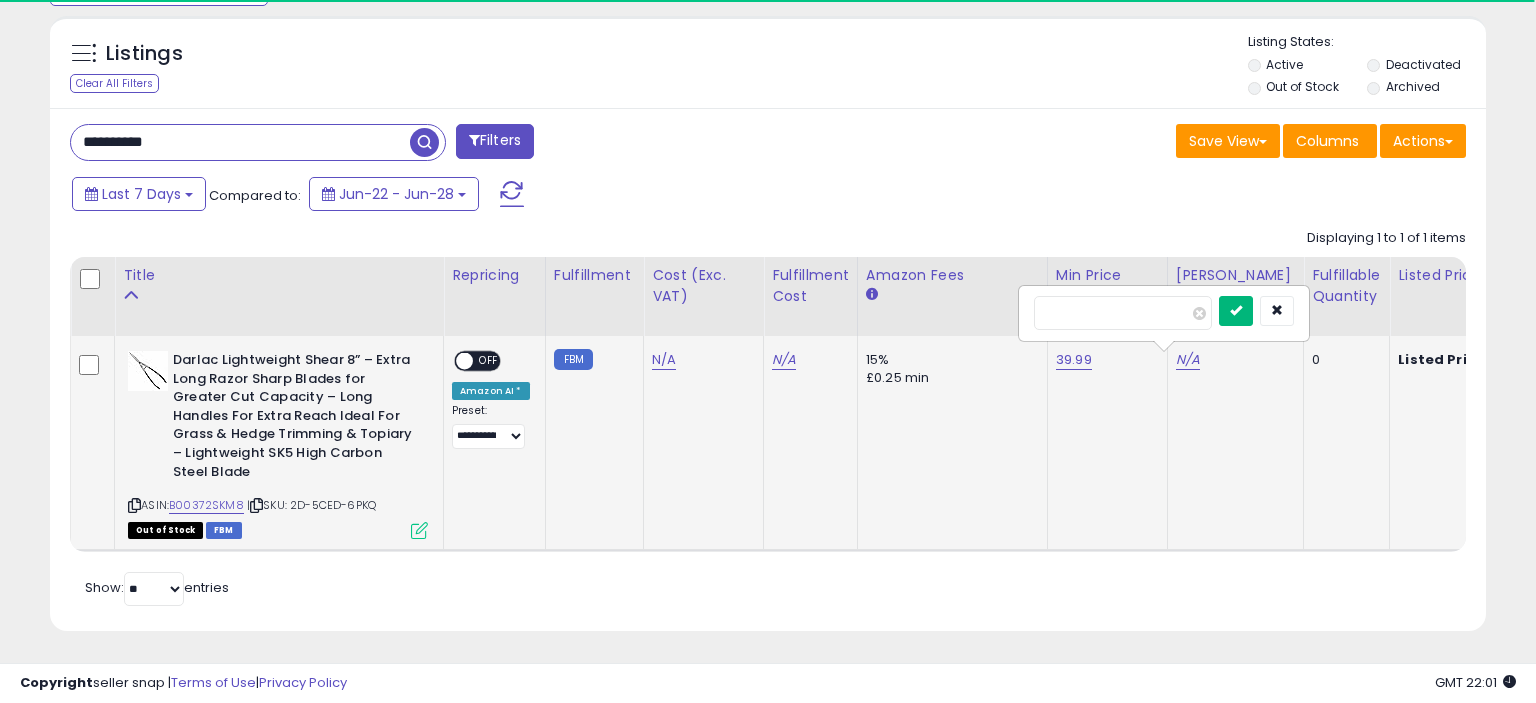 click at bounding box center [1236, 311] 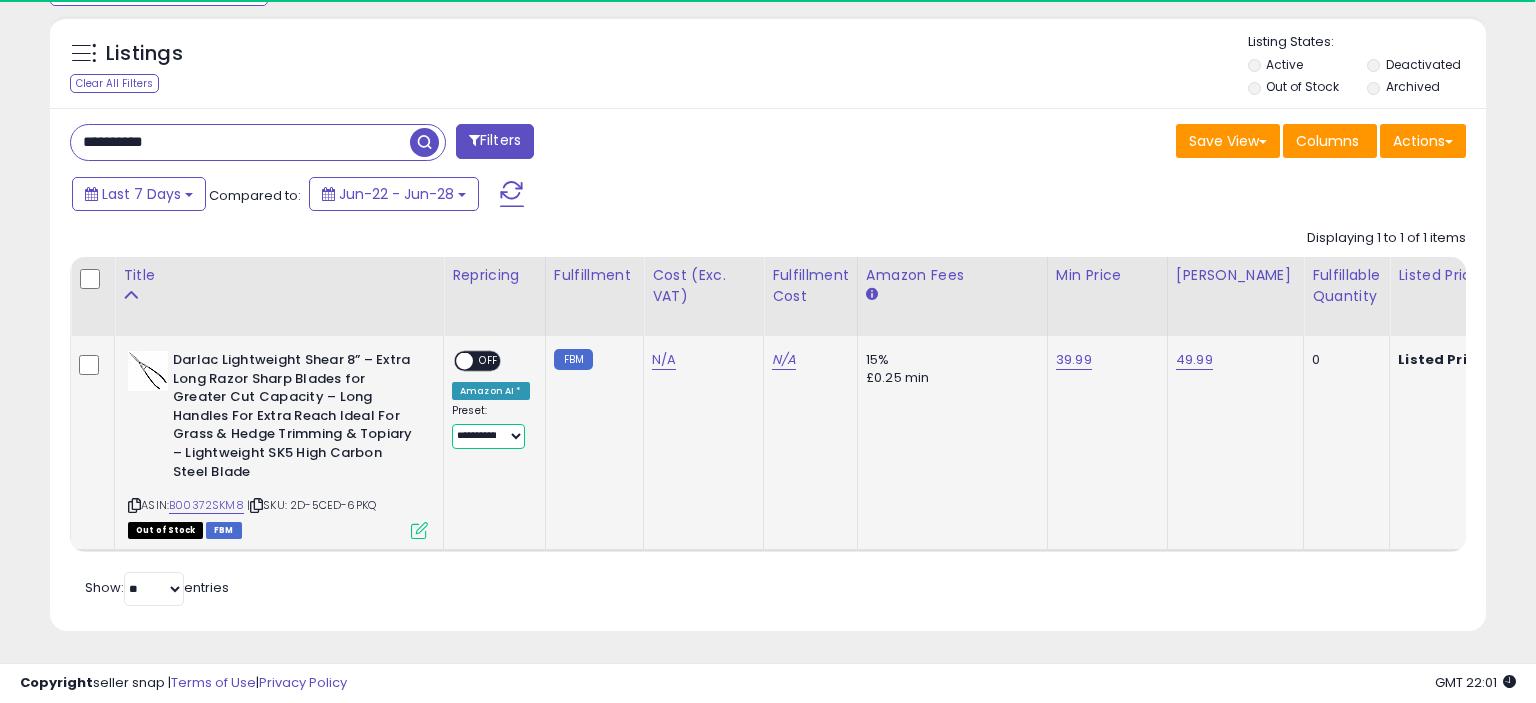 click on "**********" at bounding box center [488, 436] 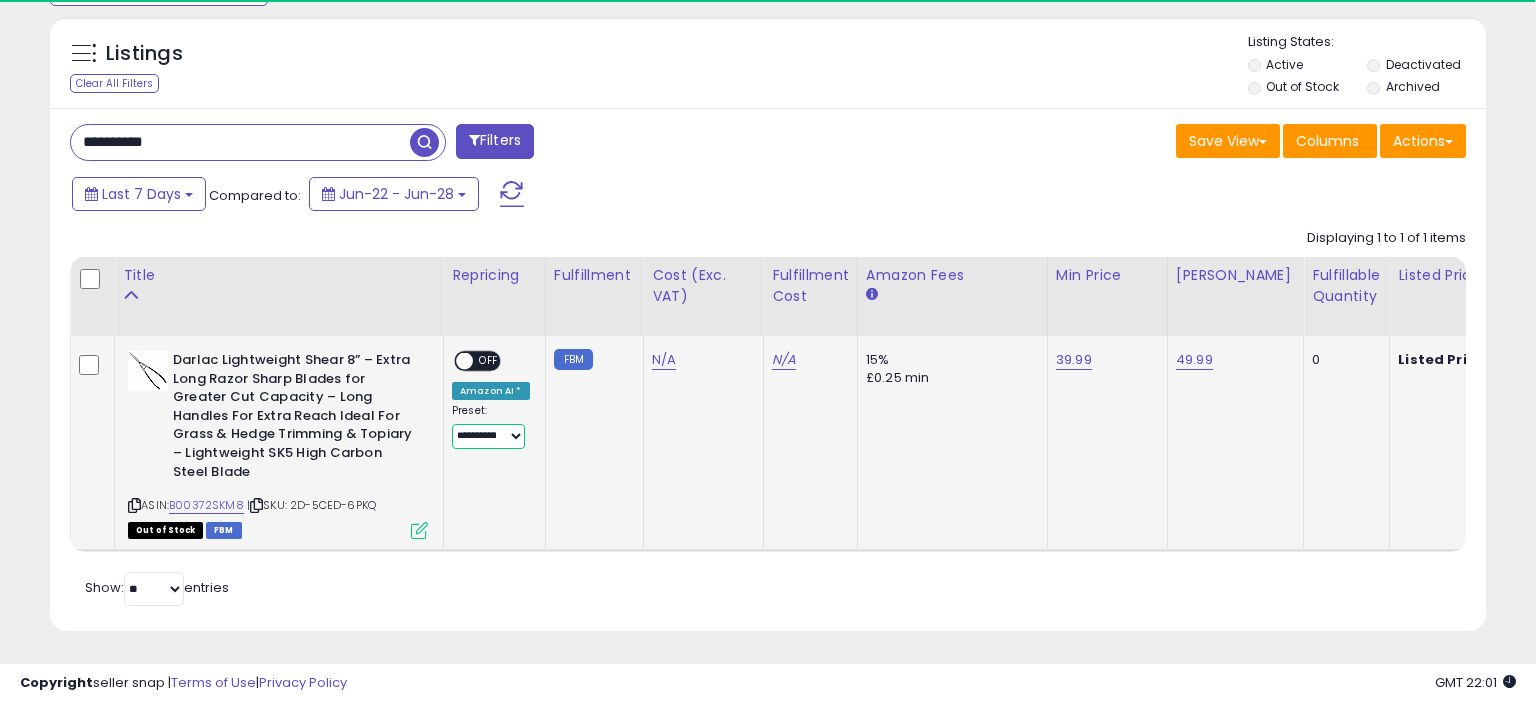 scroll, scrollTop: 0, scrollLeft: 5, axis: horizontal 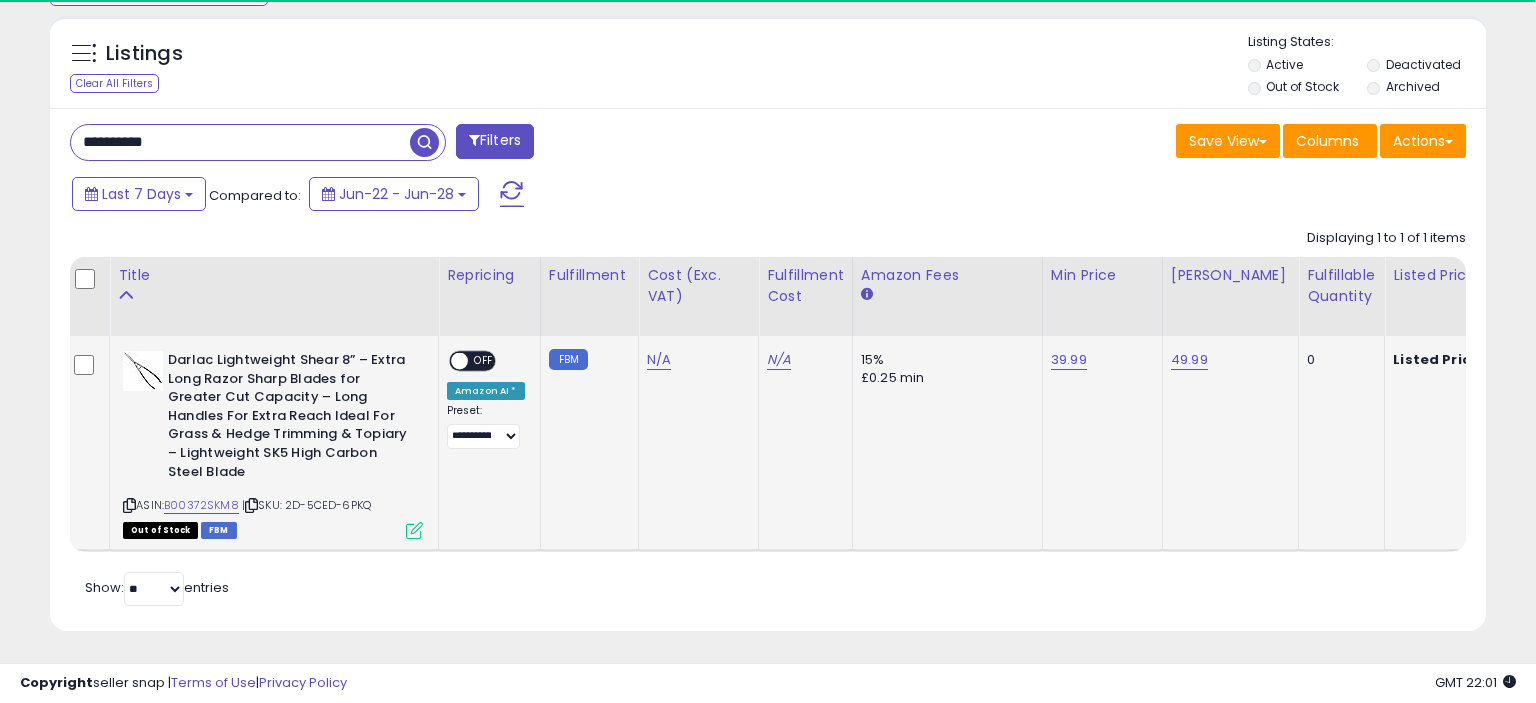 click on "**********" at bounding box center [486, 426] 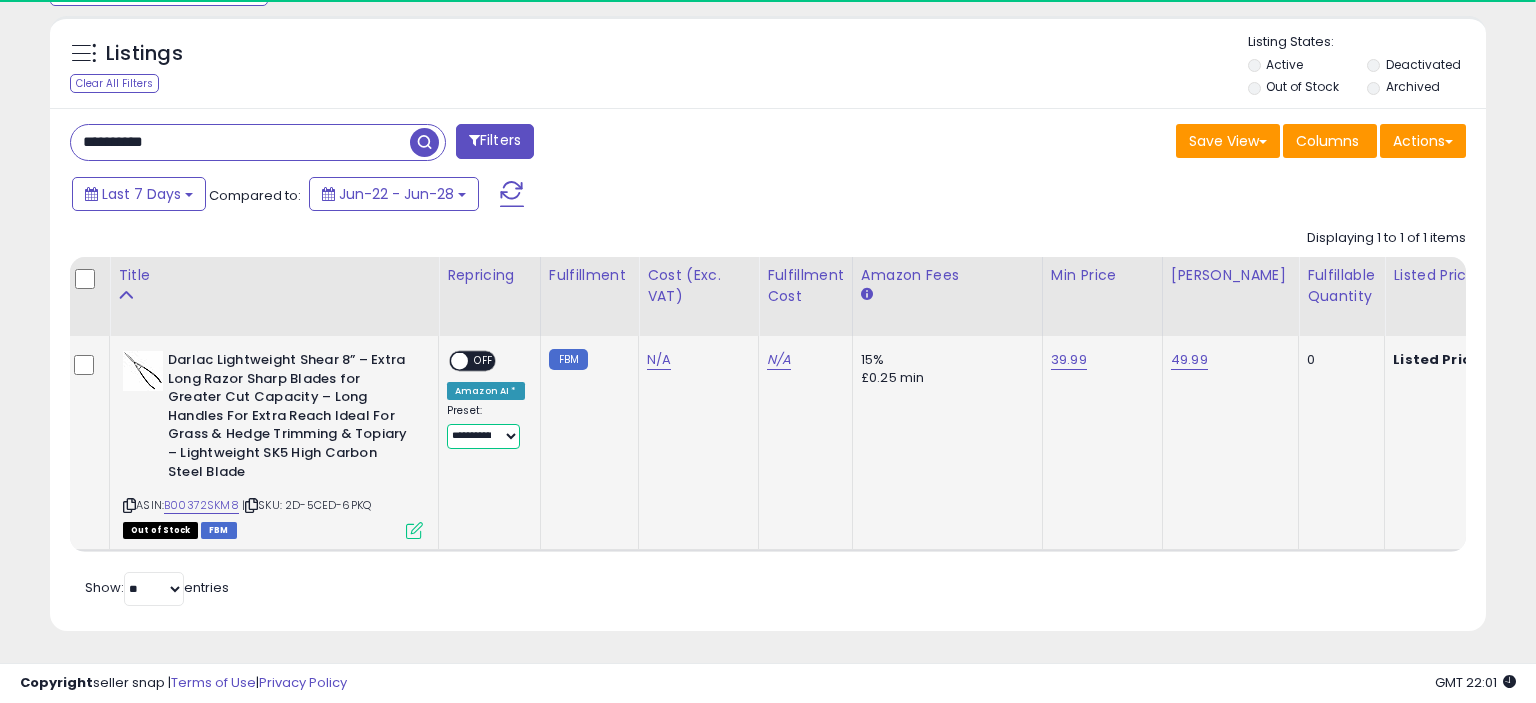 click on "**********" at bounding box center (483, 436) 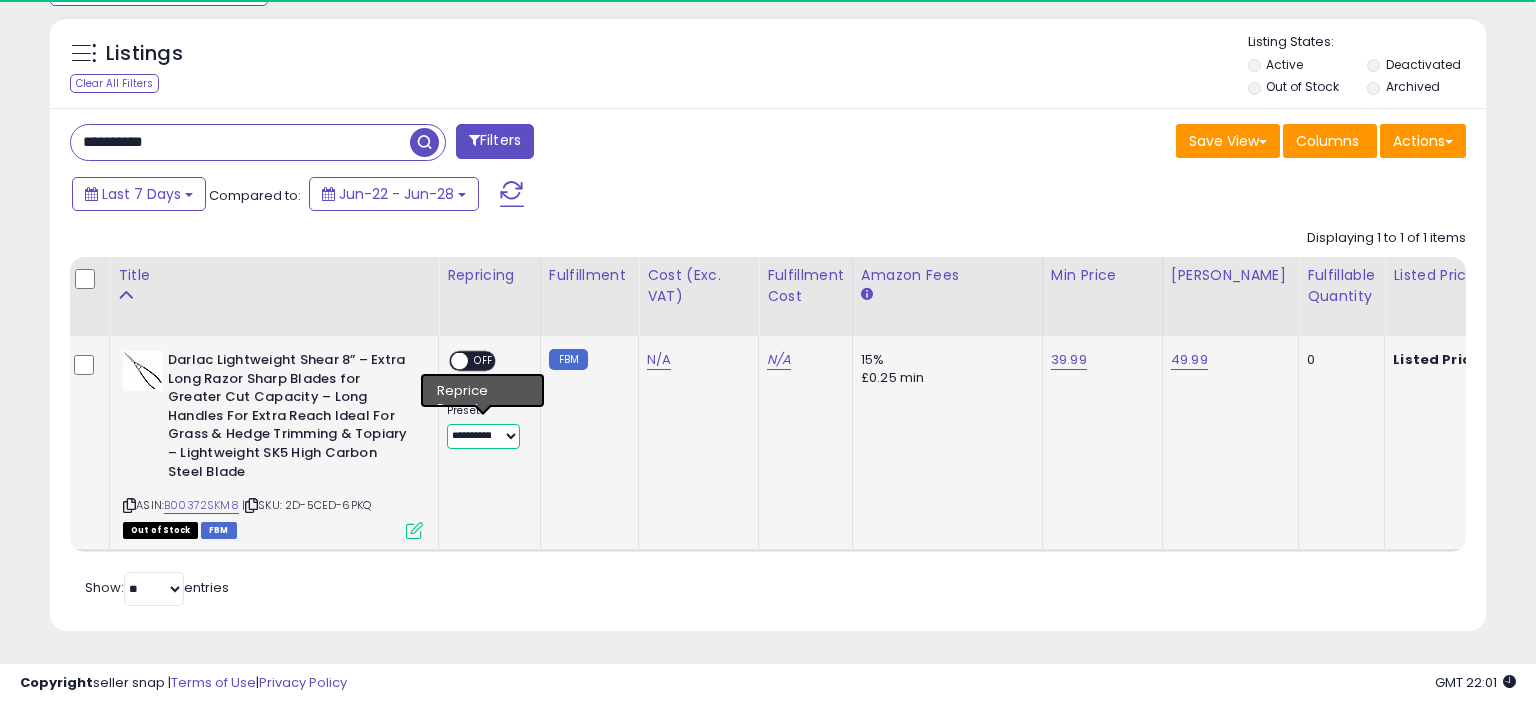select on "**********" 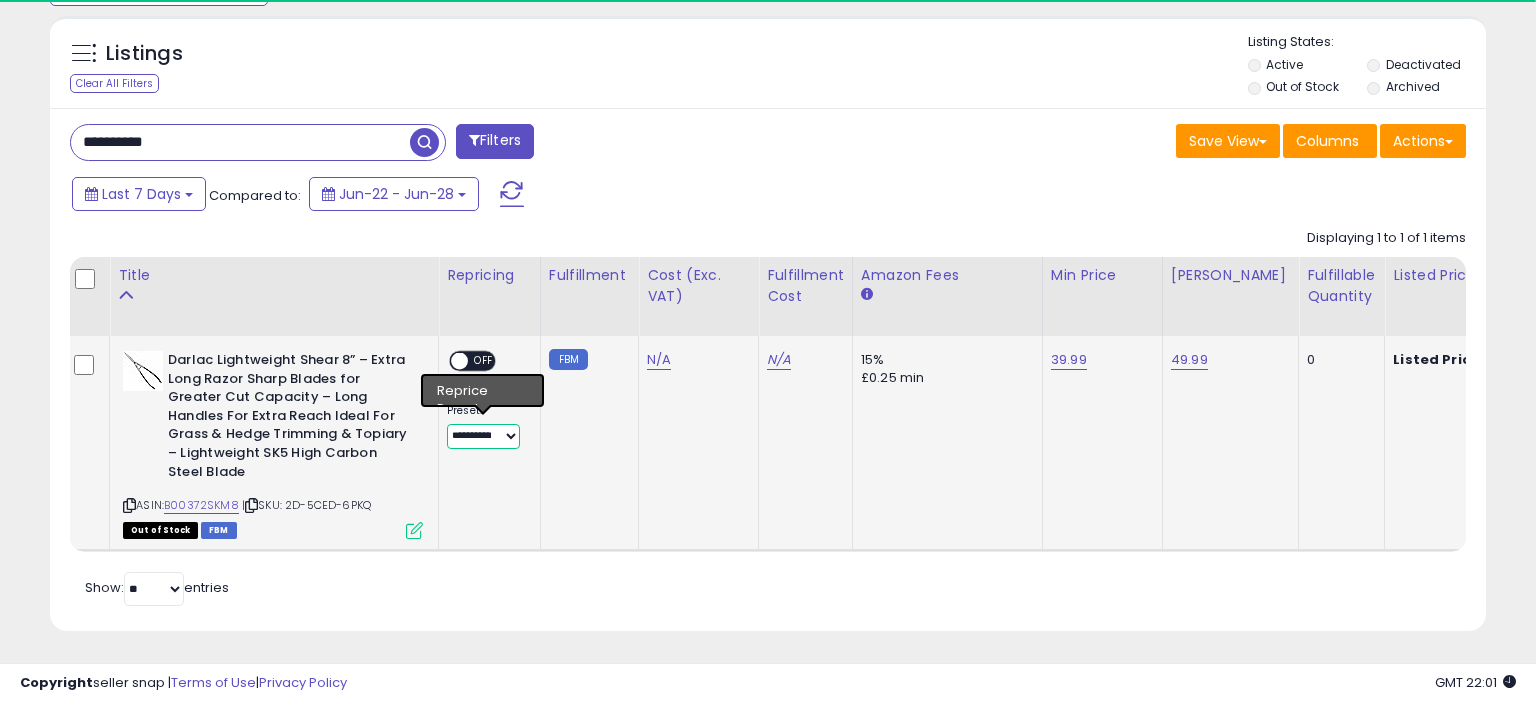 click on "**********" at bounding box center [0, 0] 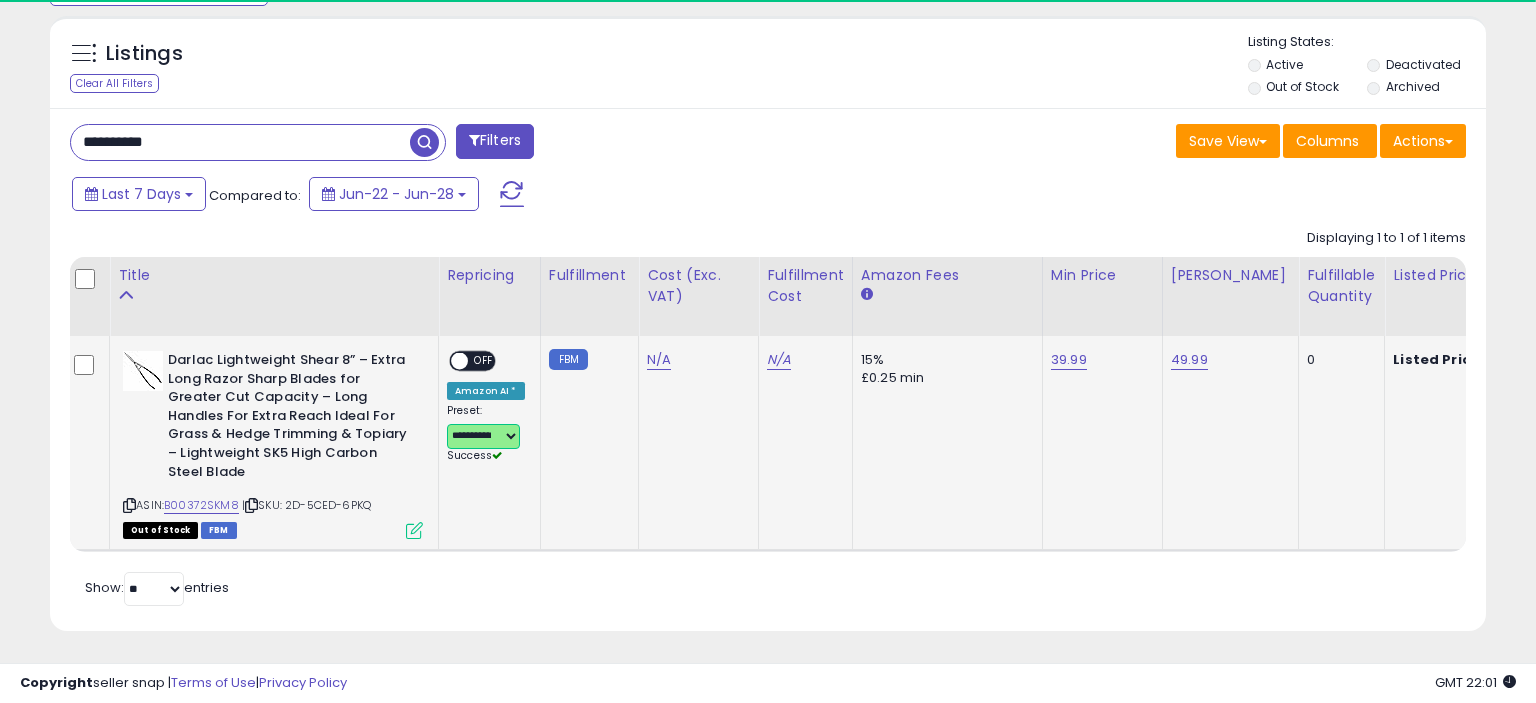 click at bounding box center (459, 361) 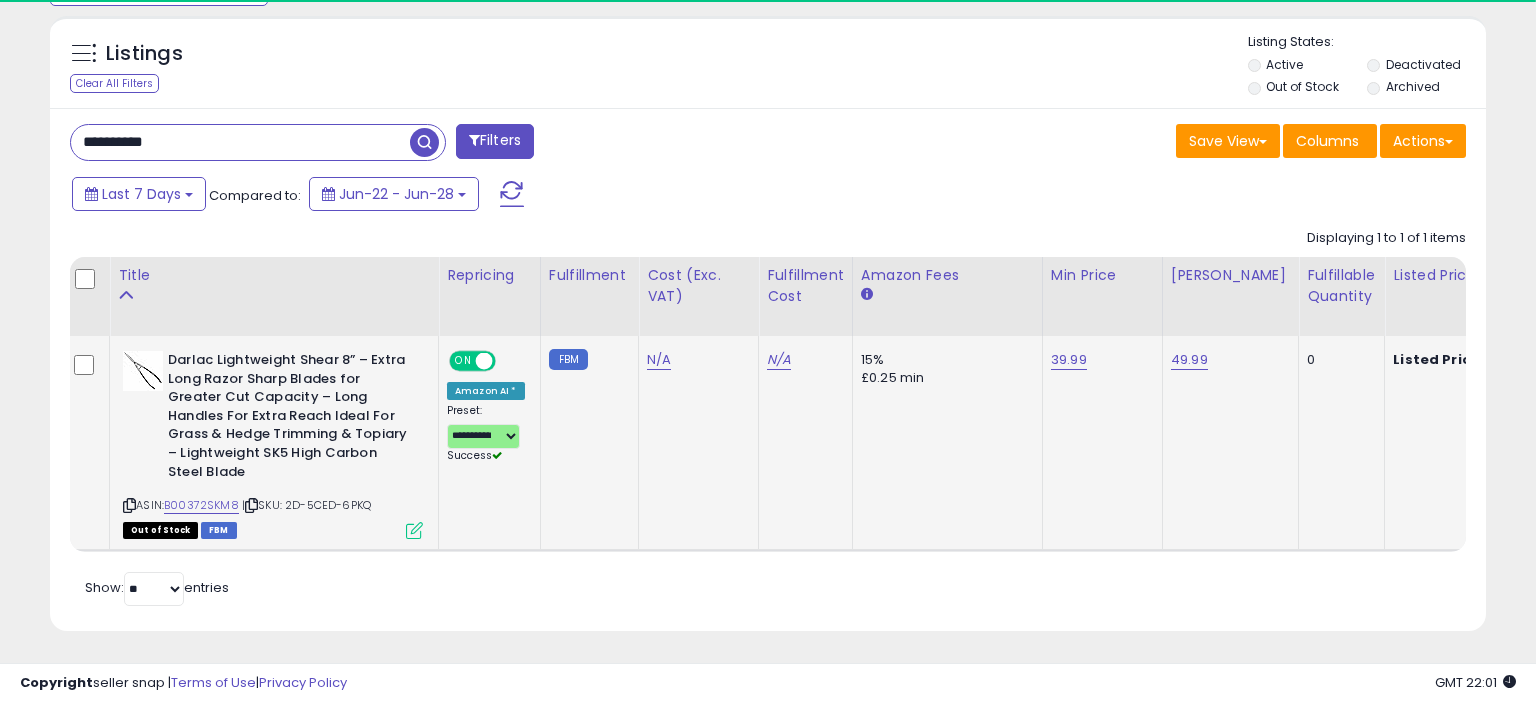 click on "N/A" 